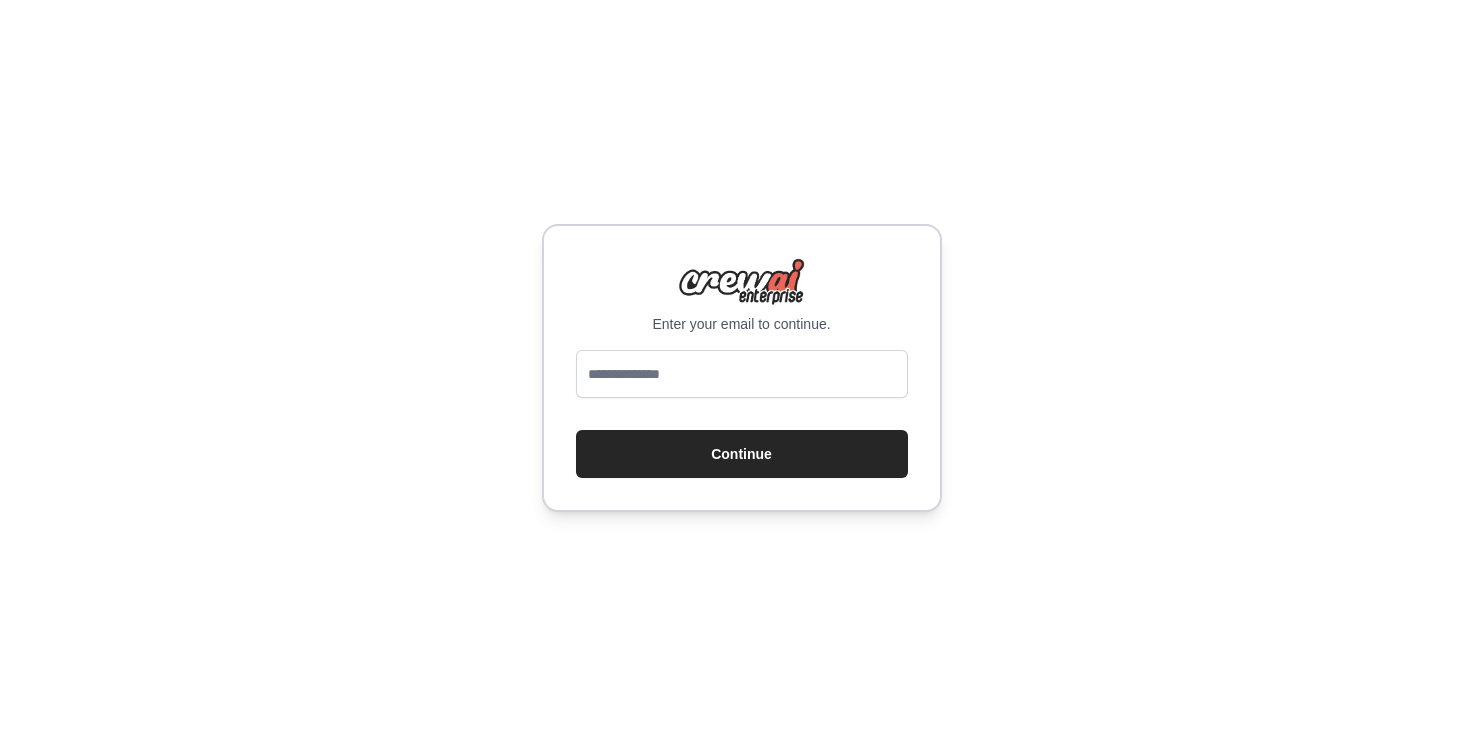 scroll, scrollTop: 0, scrollLeft: 0, axis: both 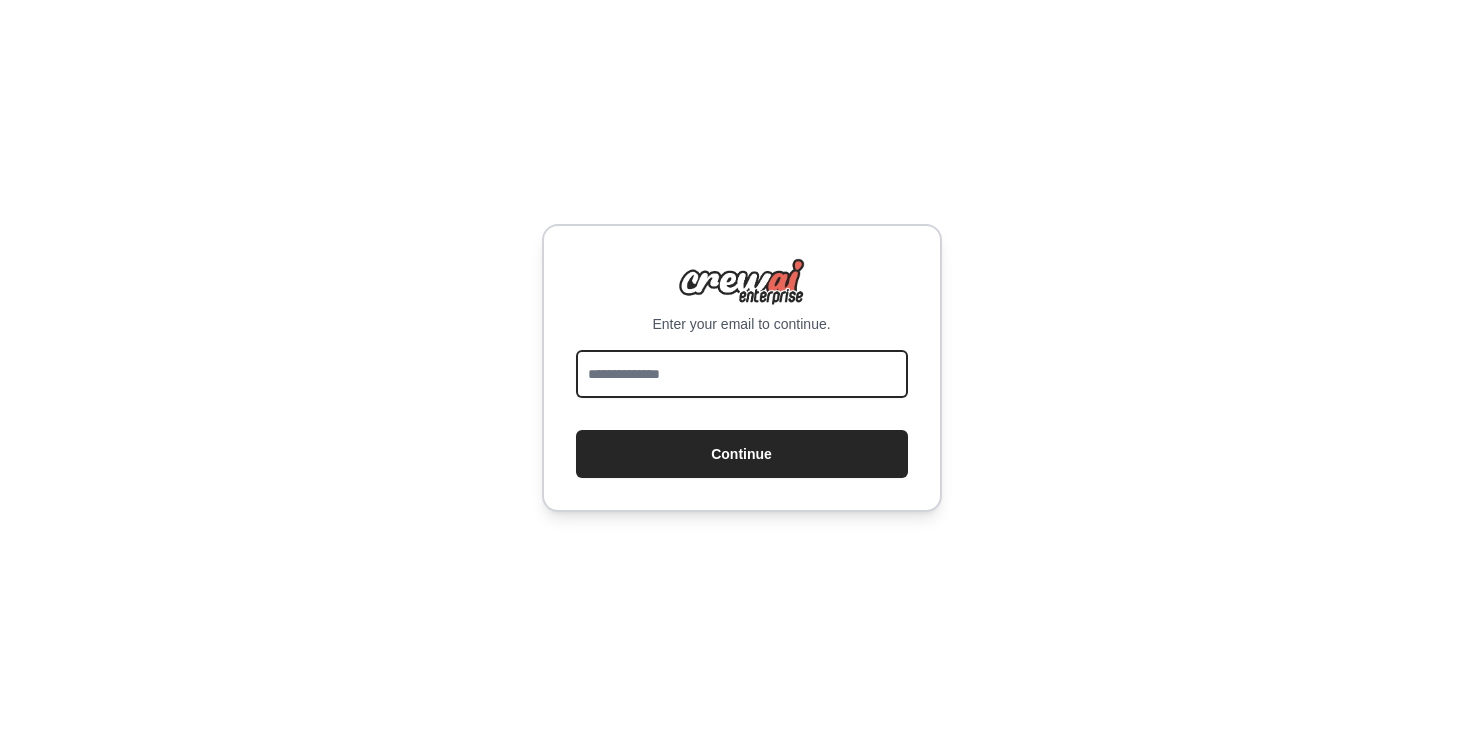 click at bounding box center [742, 374] 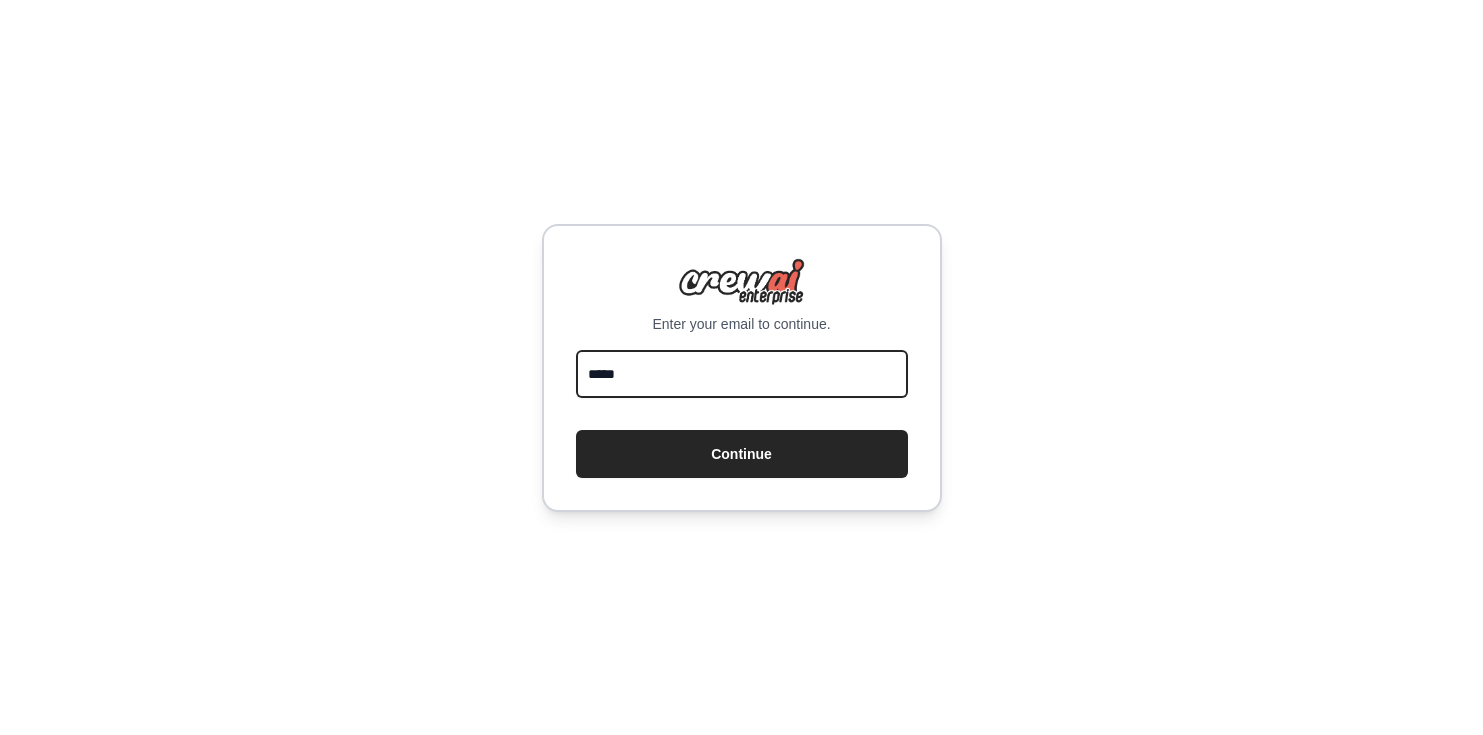 type on "**********" 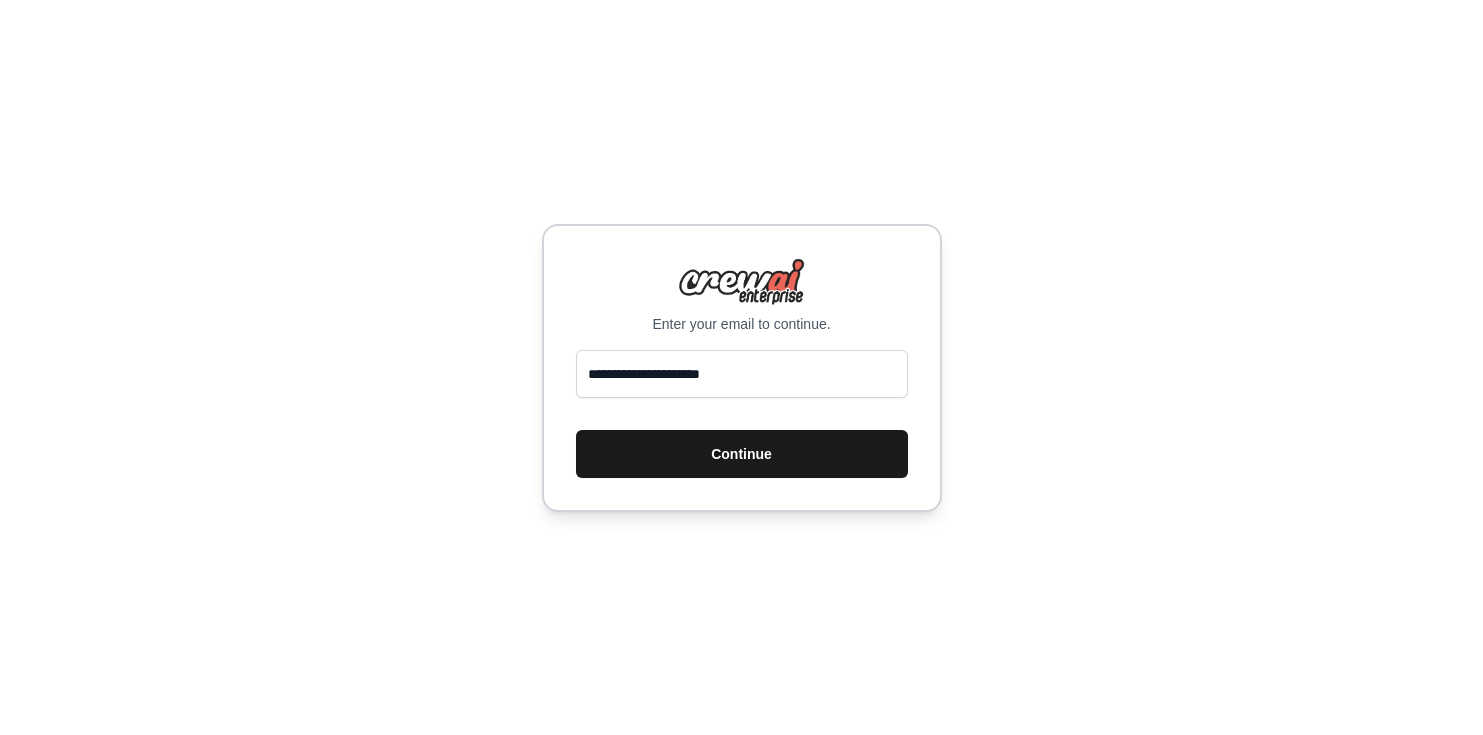 click on "Continue" at bounding box center [742, 454] 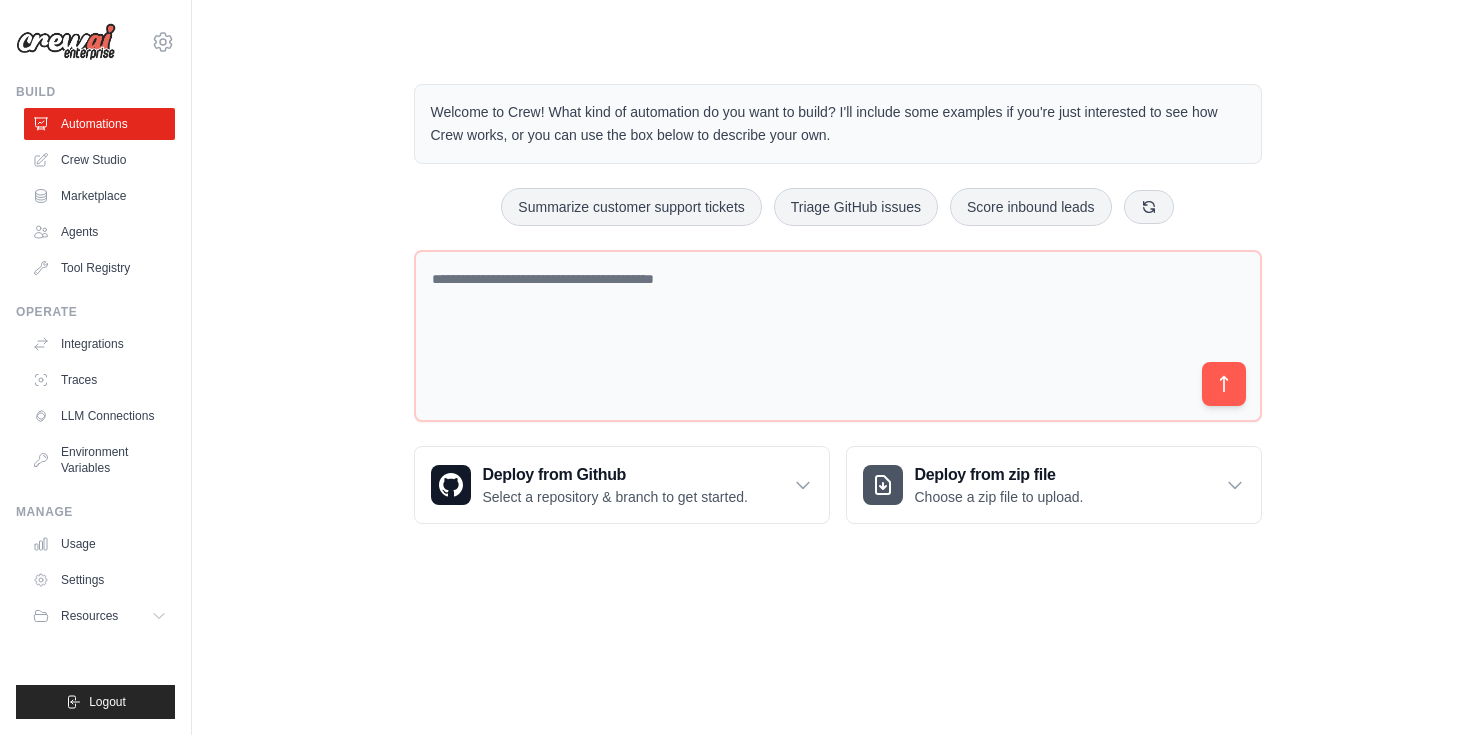 scroll, scrollTop: 0, scrollLeft: 0, axis: both 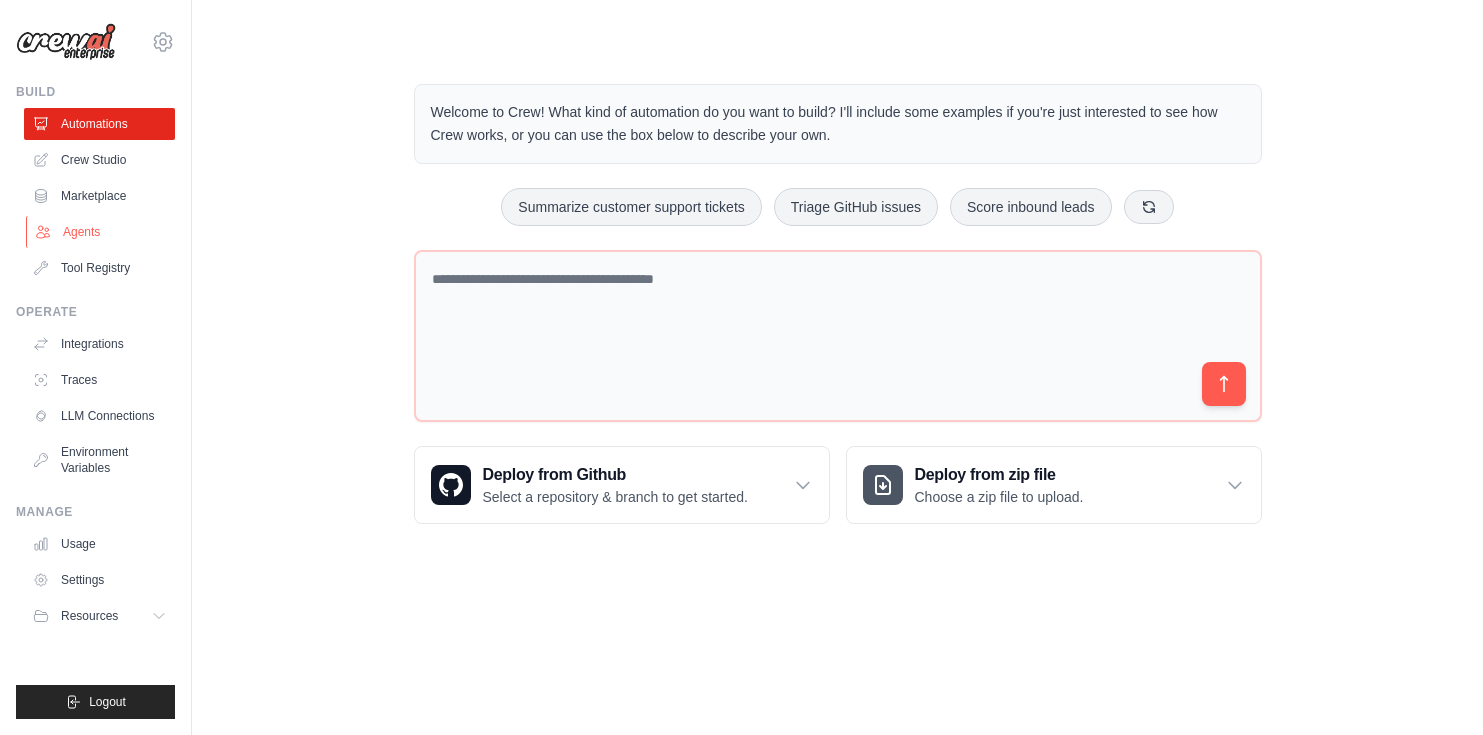 click on "Agents" at bounding box center [101, 232] 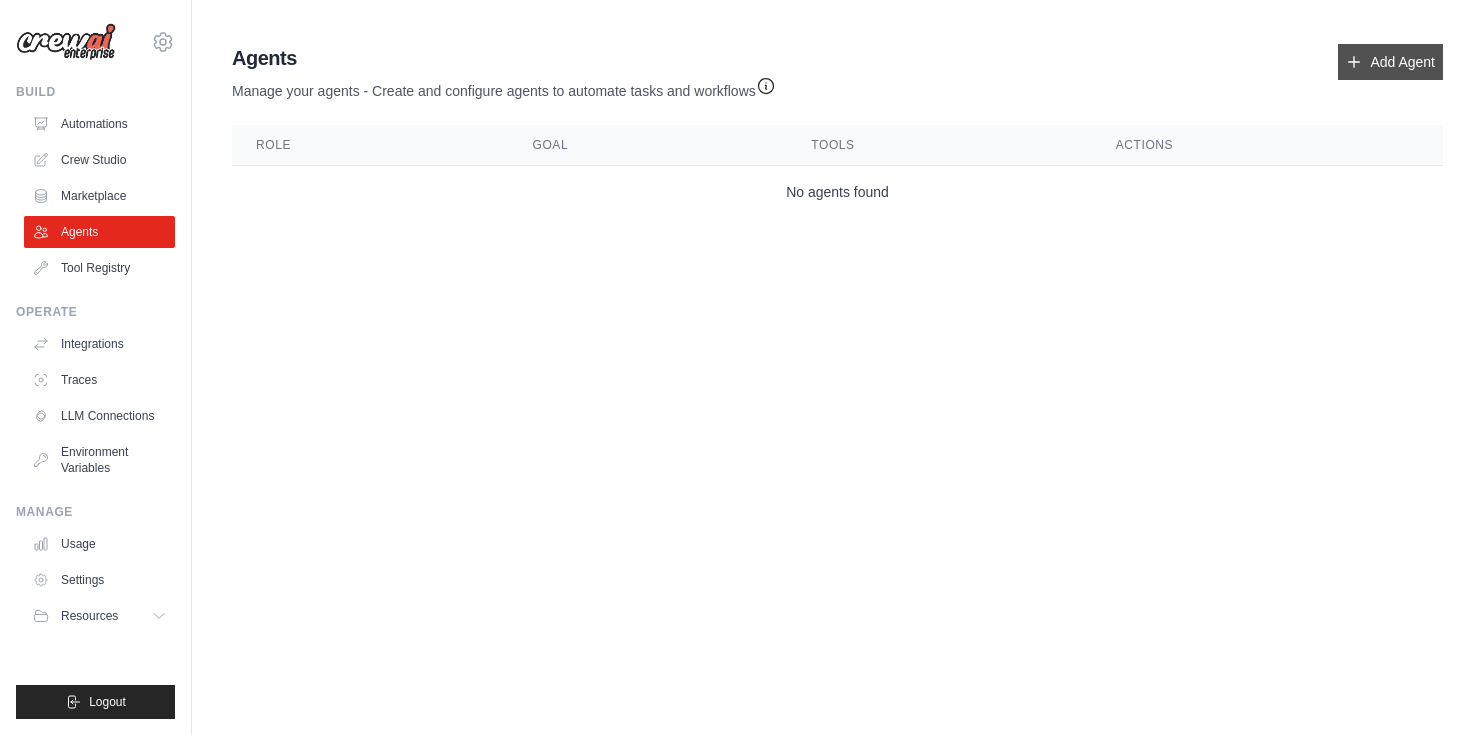 click on "Add Agent" at bounding box center [1390, 62] 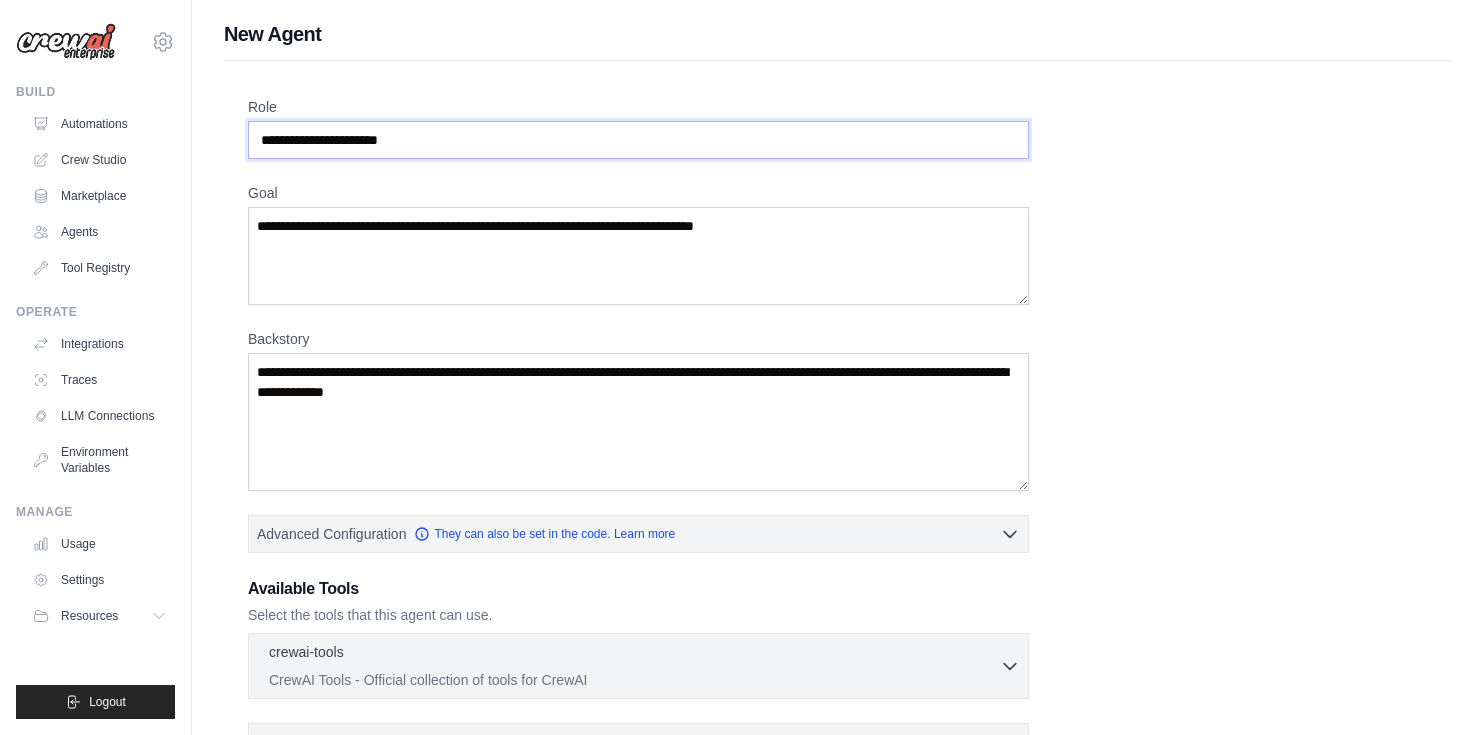 drag, startPoint x: 455, startPoint y: 144, endPoint x: 232, endPoint y: 142, distance: 223.00897 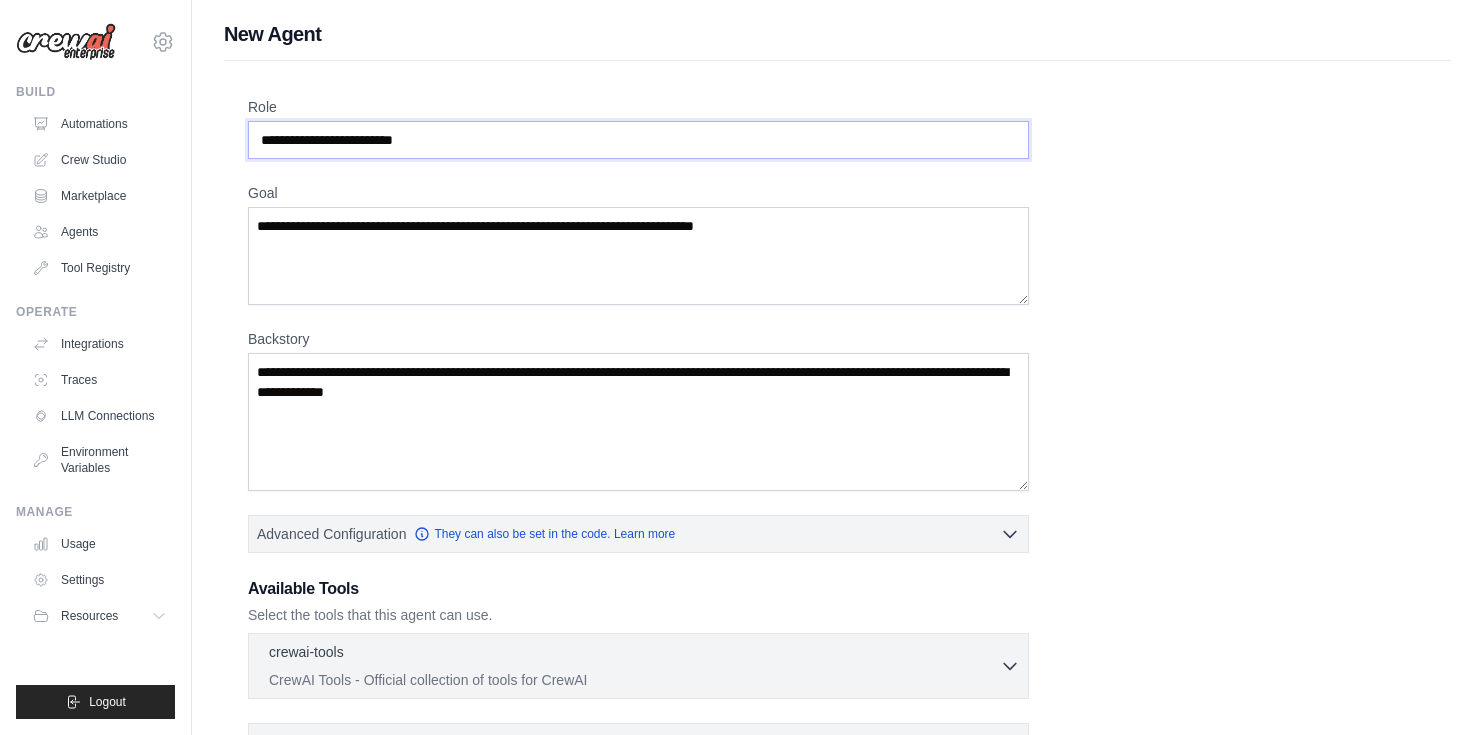 type on "**********" 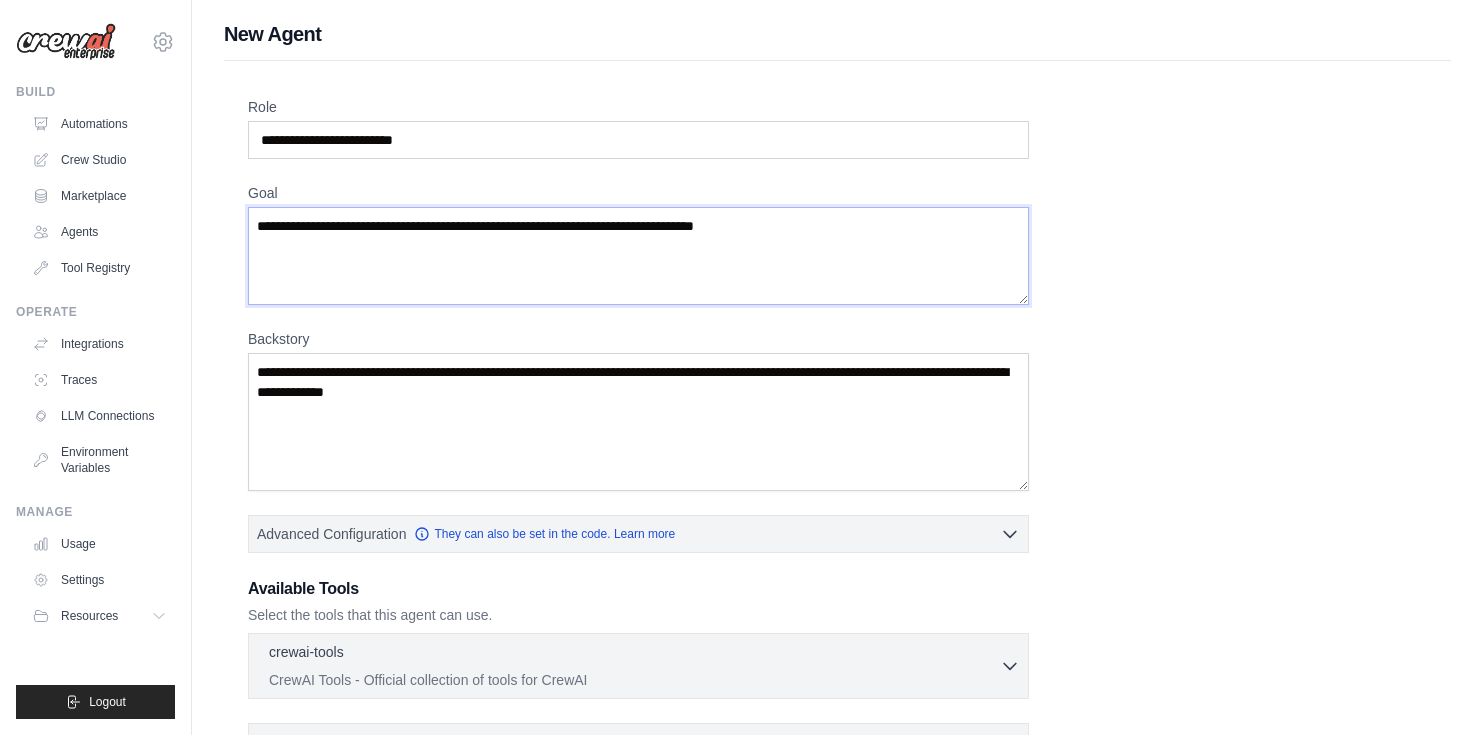 click on "Goal" at bounding box center (638, 256) 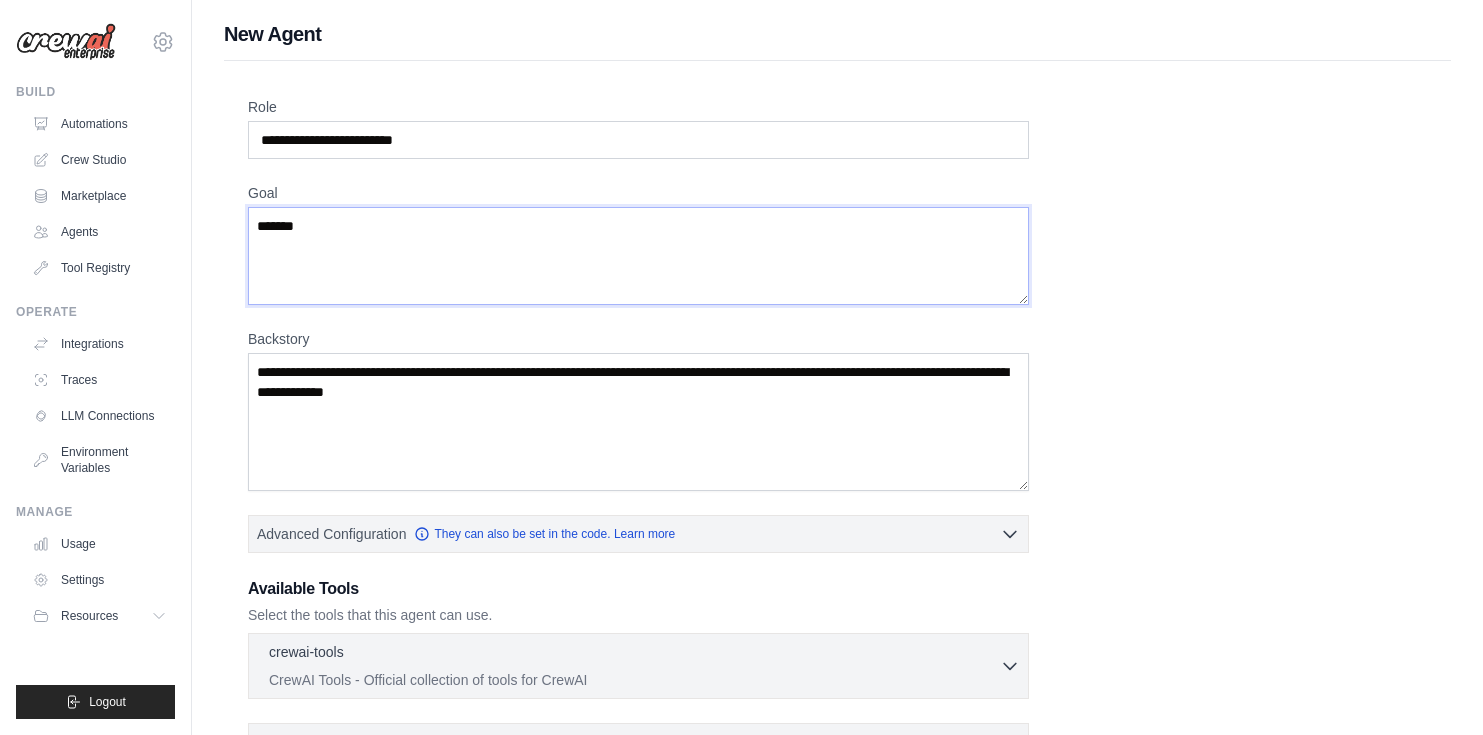 type on "*******" 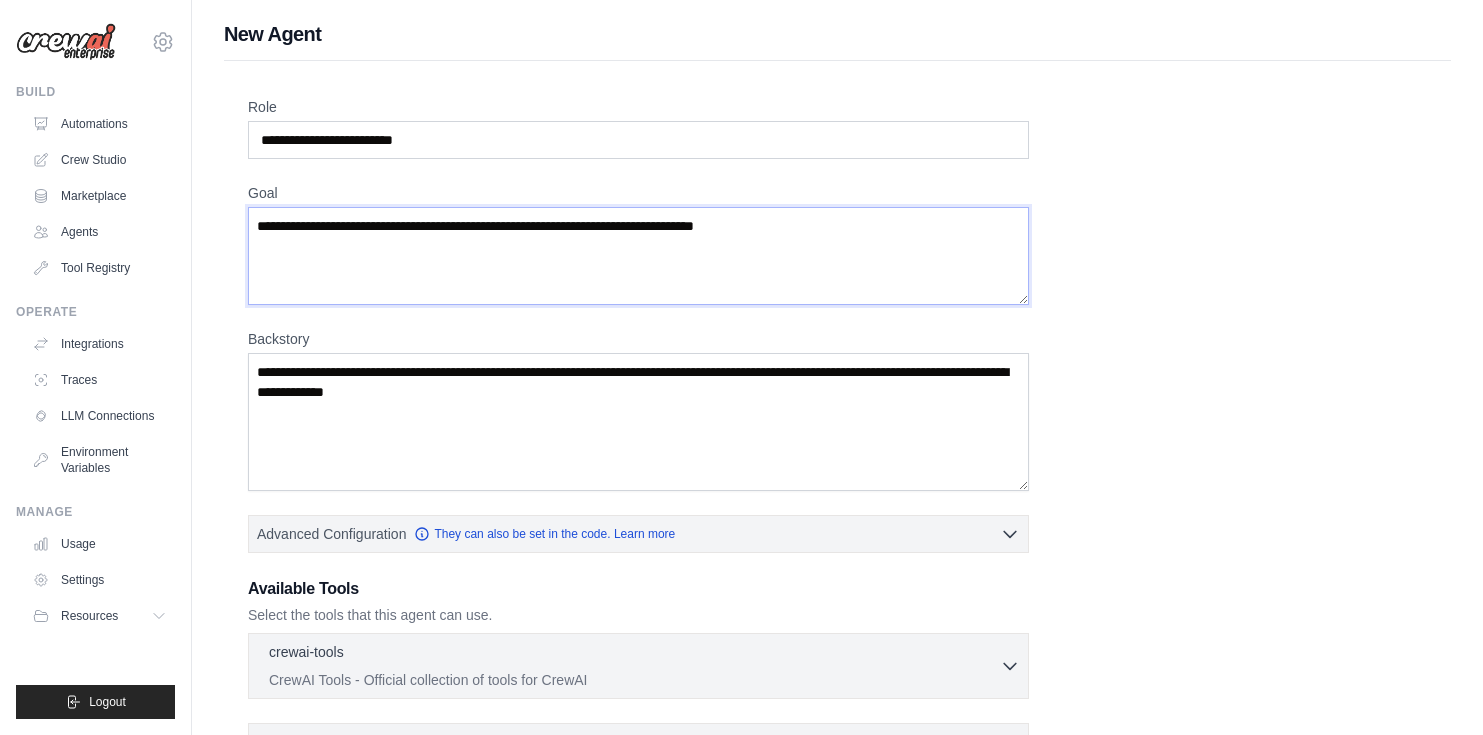 click on "Goal" at bounding box center (638, 256) 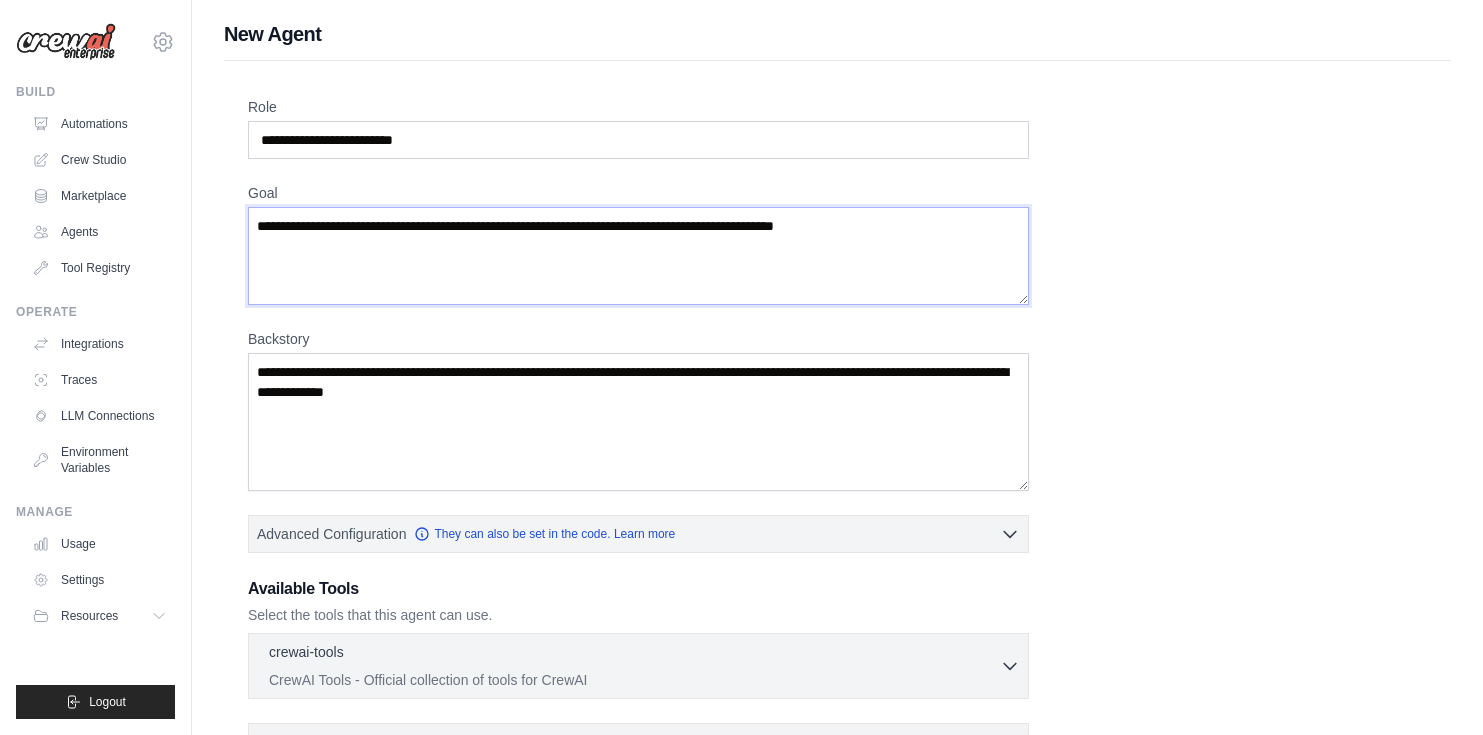 click on "**********" at bounding box center (638, 256) 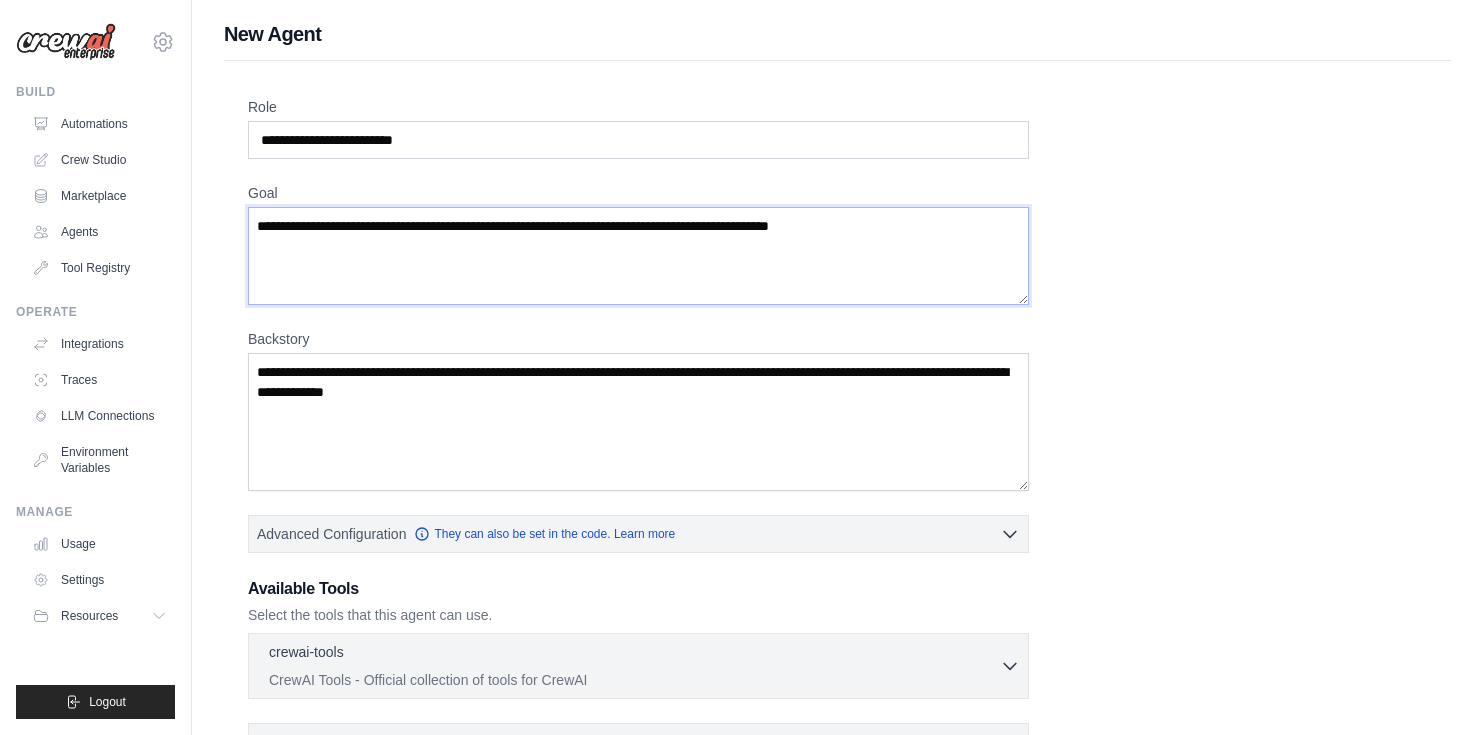 type on "**********" 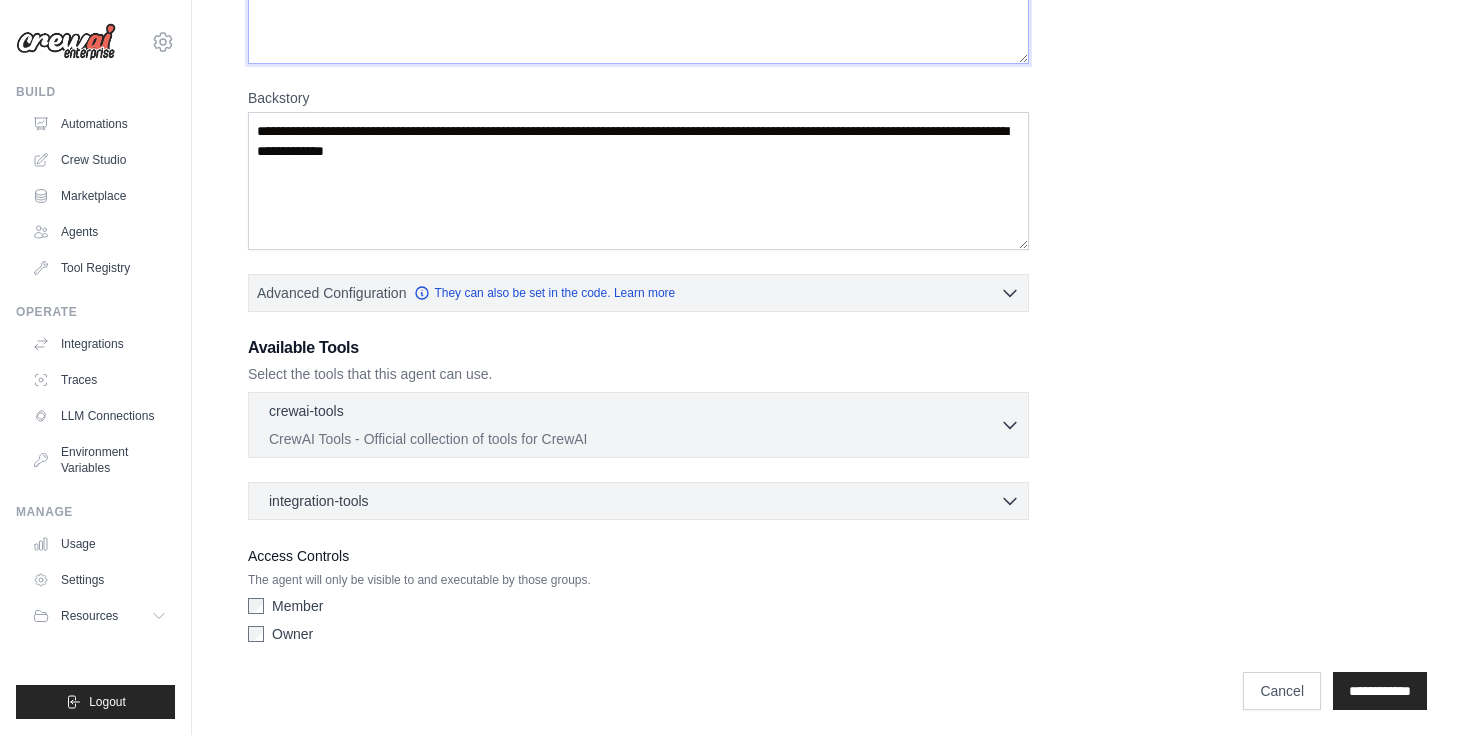 scroll, scrollTop: 248, scrollLeft: 0, axis: vertical 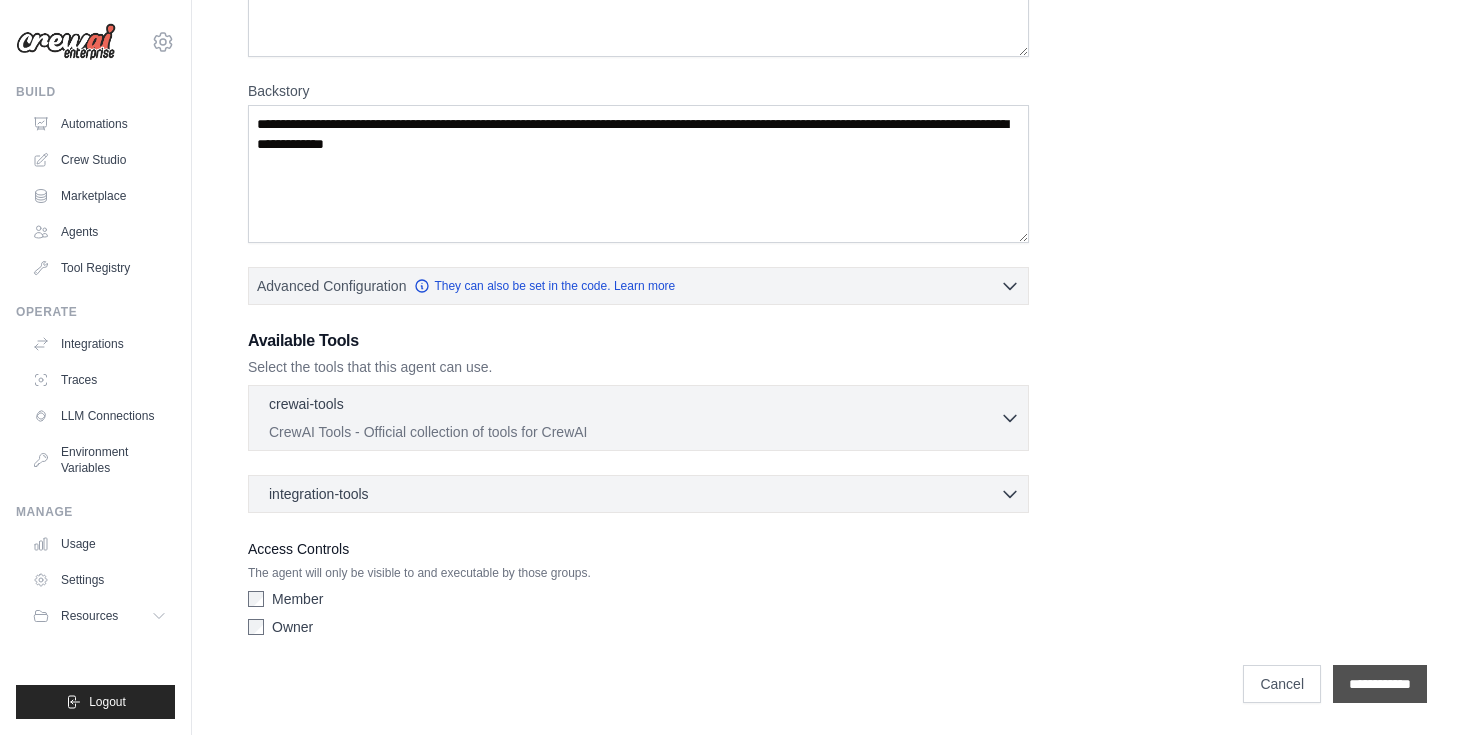 click on "**********" at bounding box center [1380, 684] 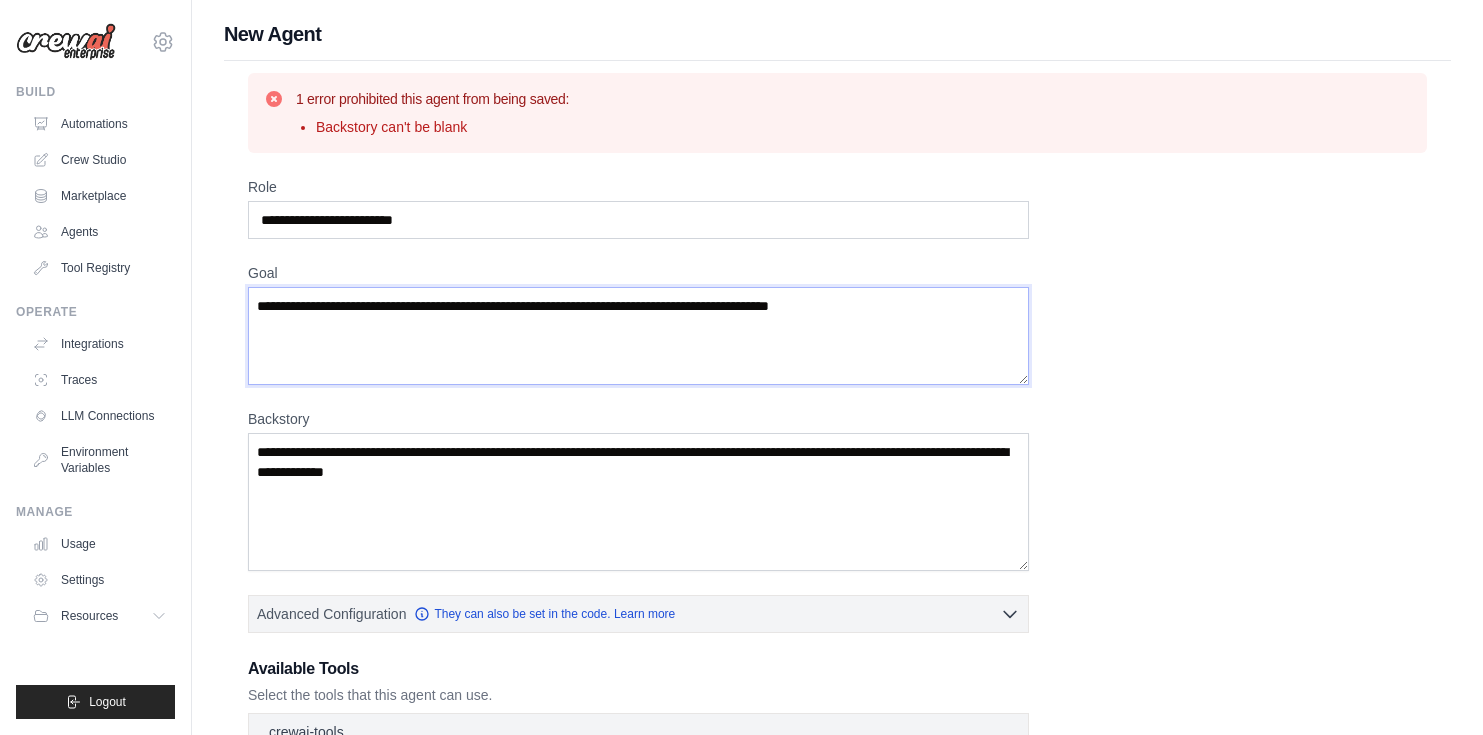 click on "**********" at bounding box center [638, 336] 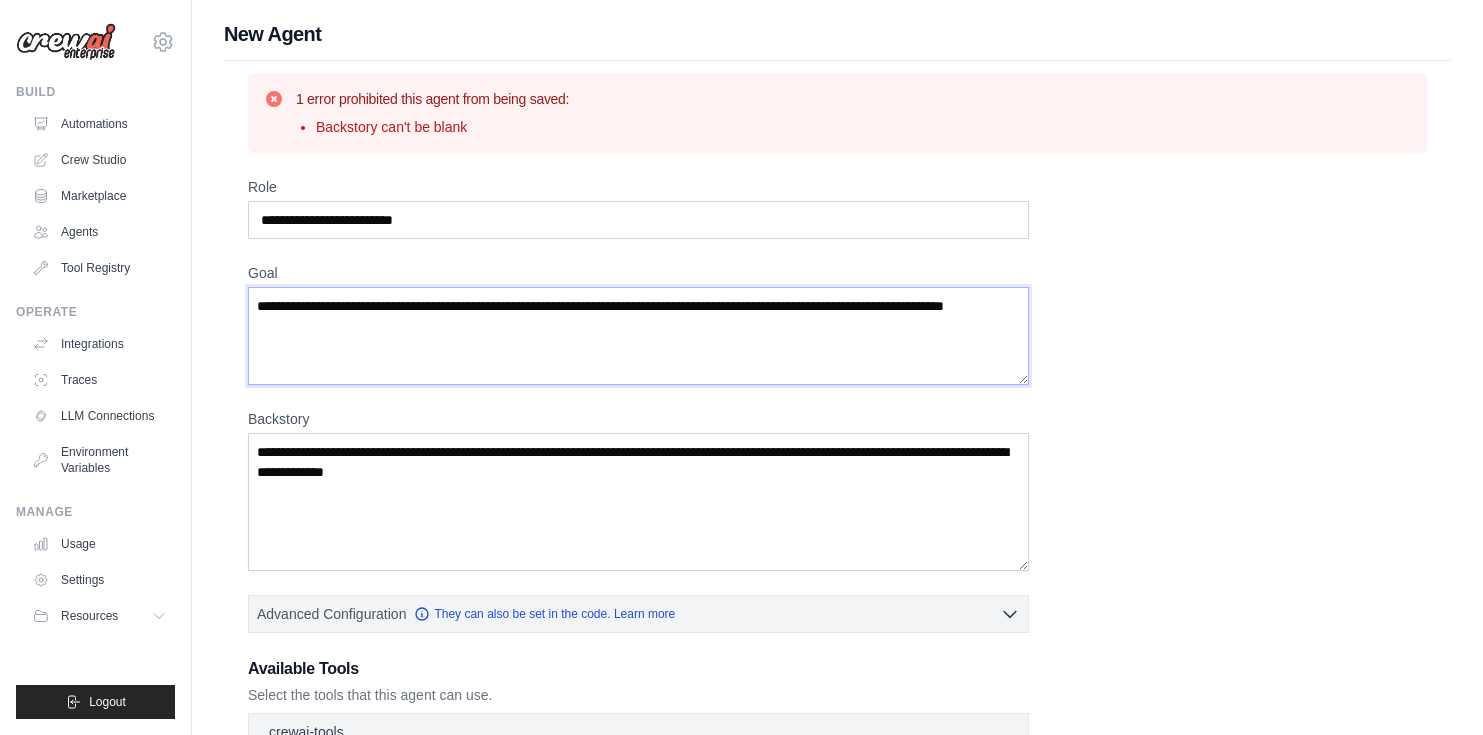 type on "**********" 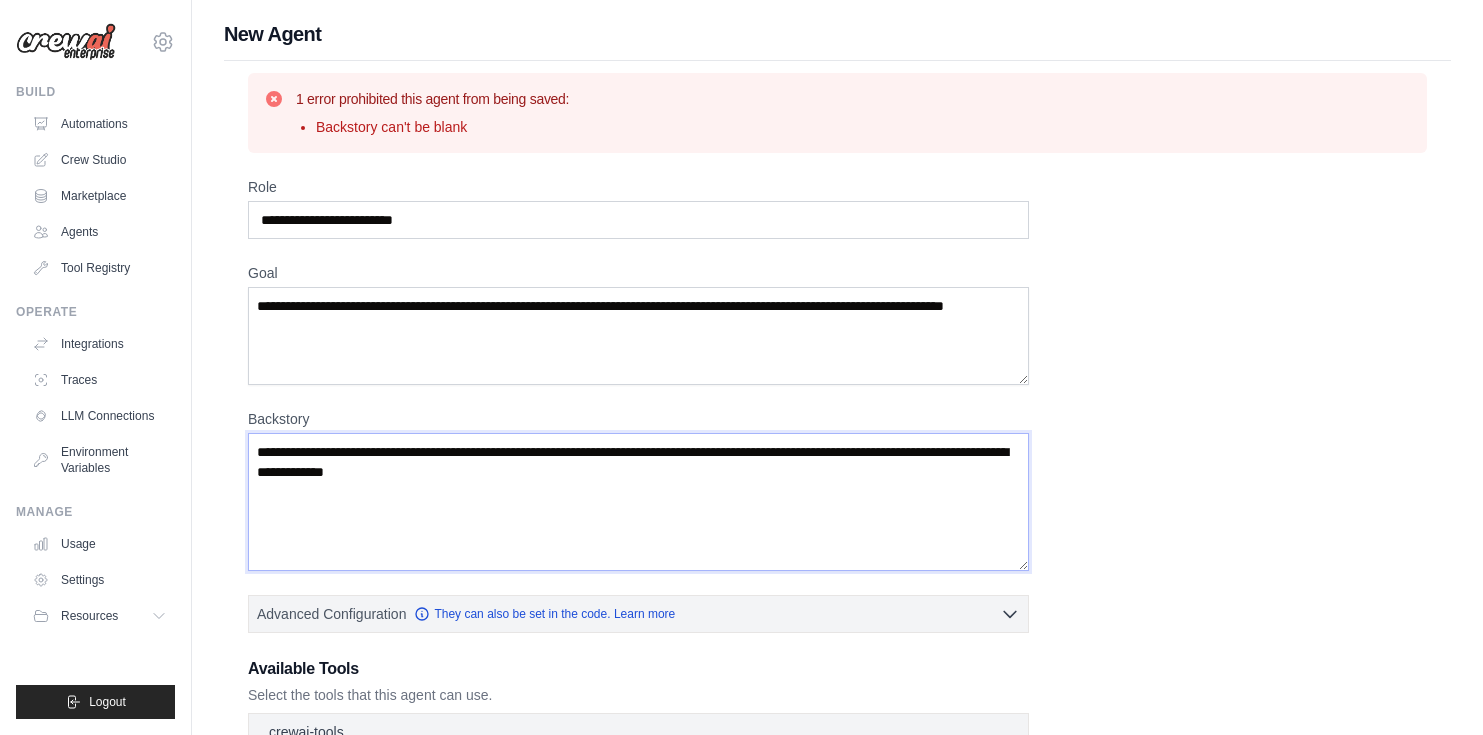 click on "Backstory" at bounding box center [638, 502] 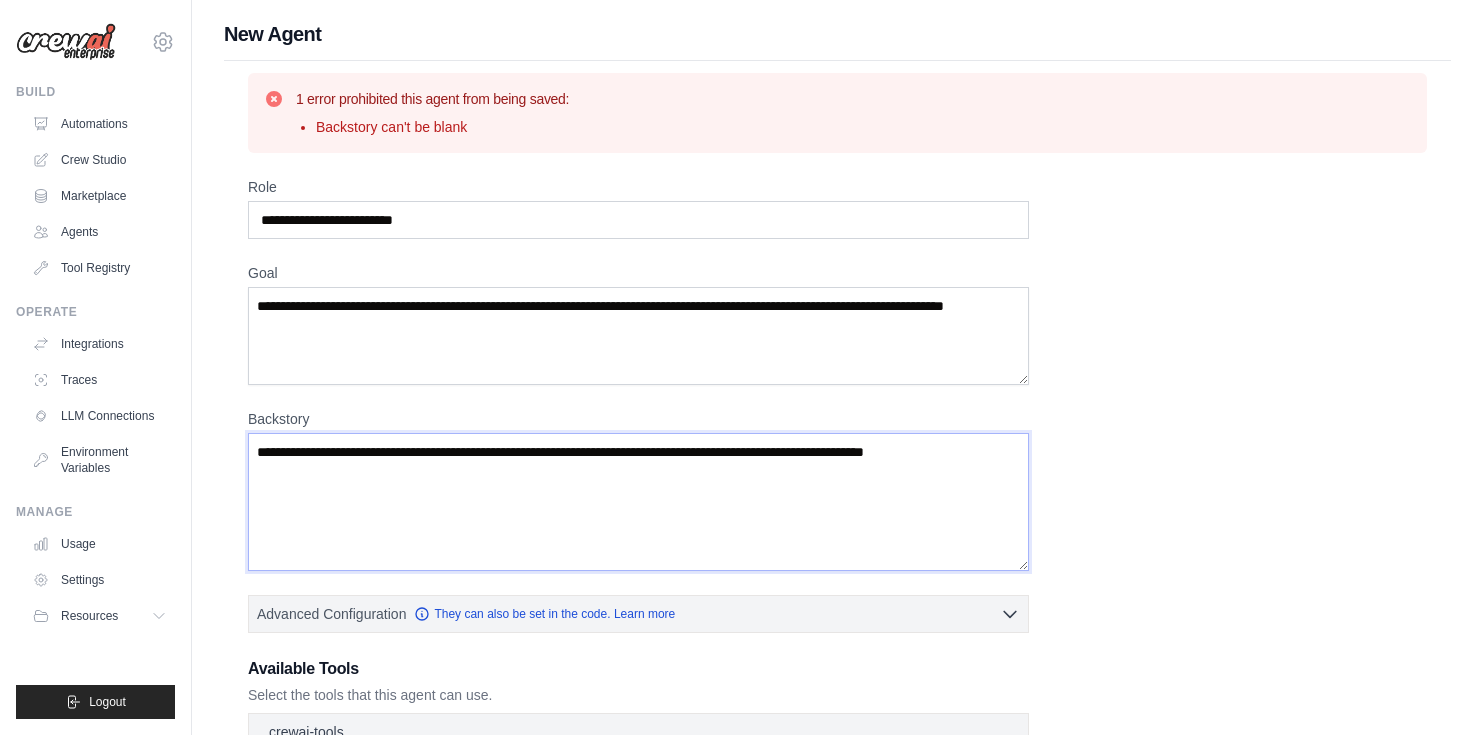 click on "**********" at bounding box center (638, 502) 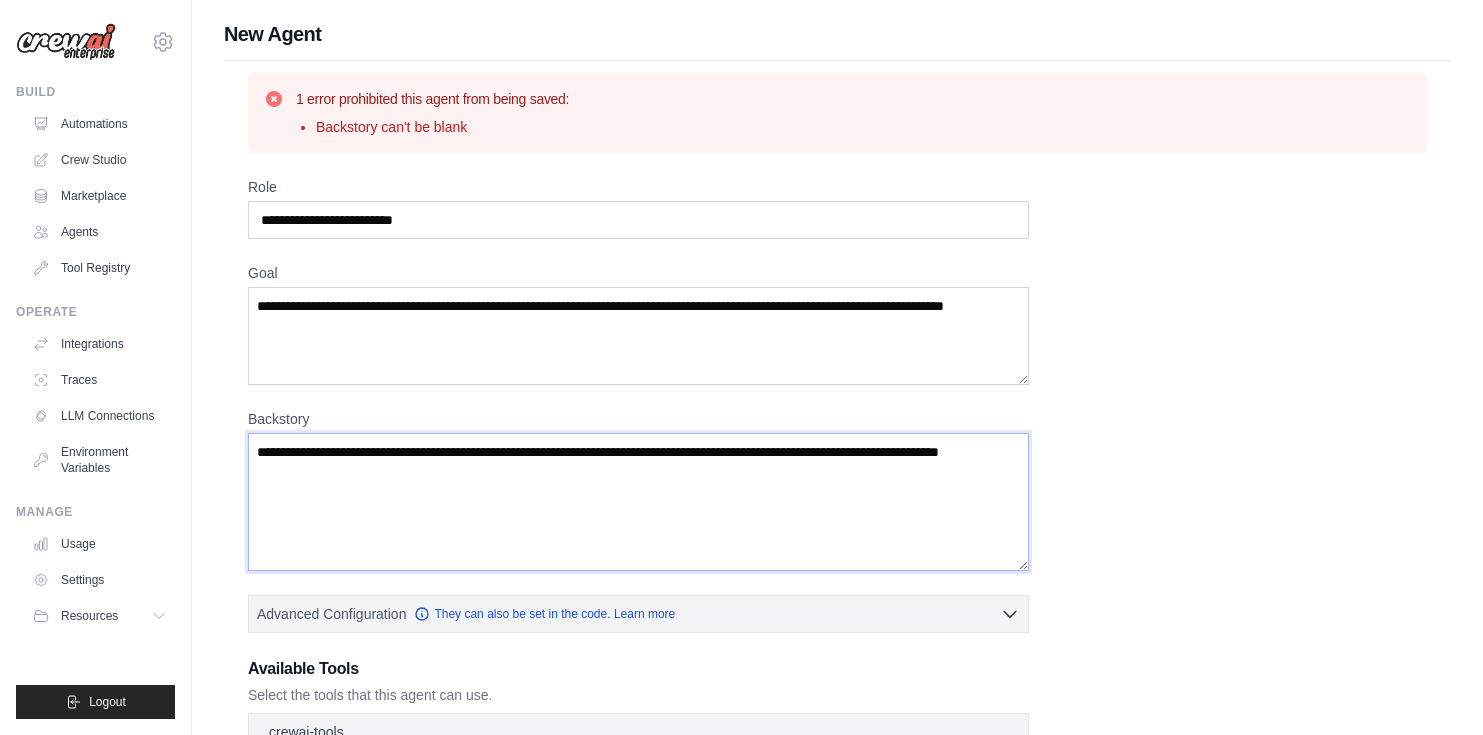 click on "**********" at bounding box center [638, 502] 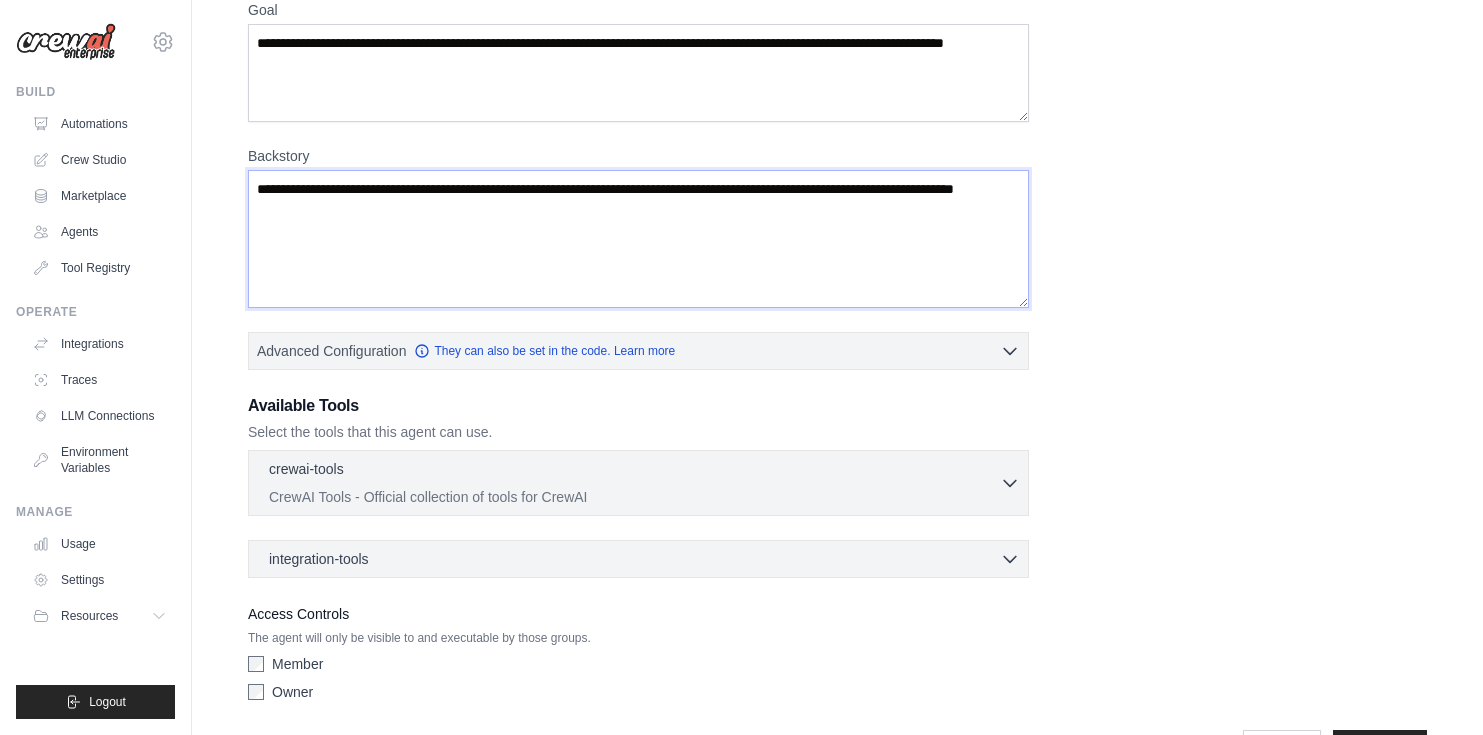 scroll, scrollTop: 328, scrollLeft: 0, axis: vertical 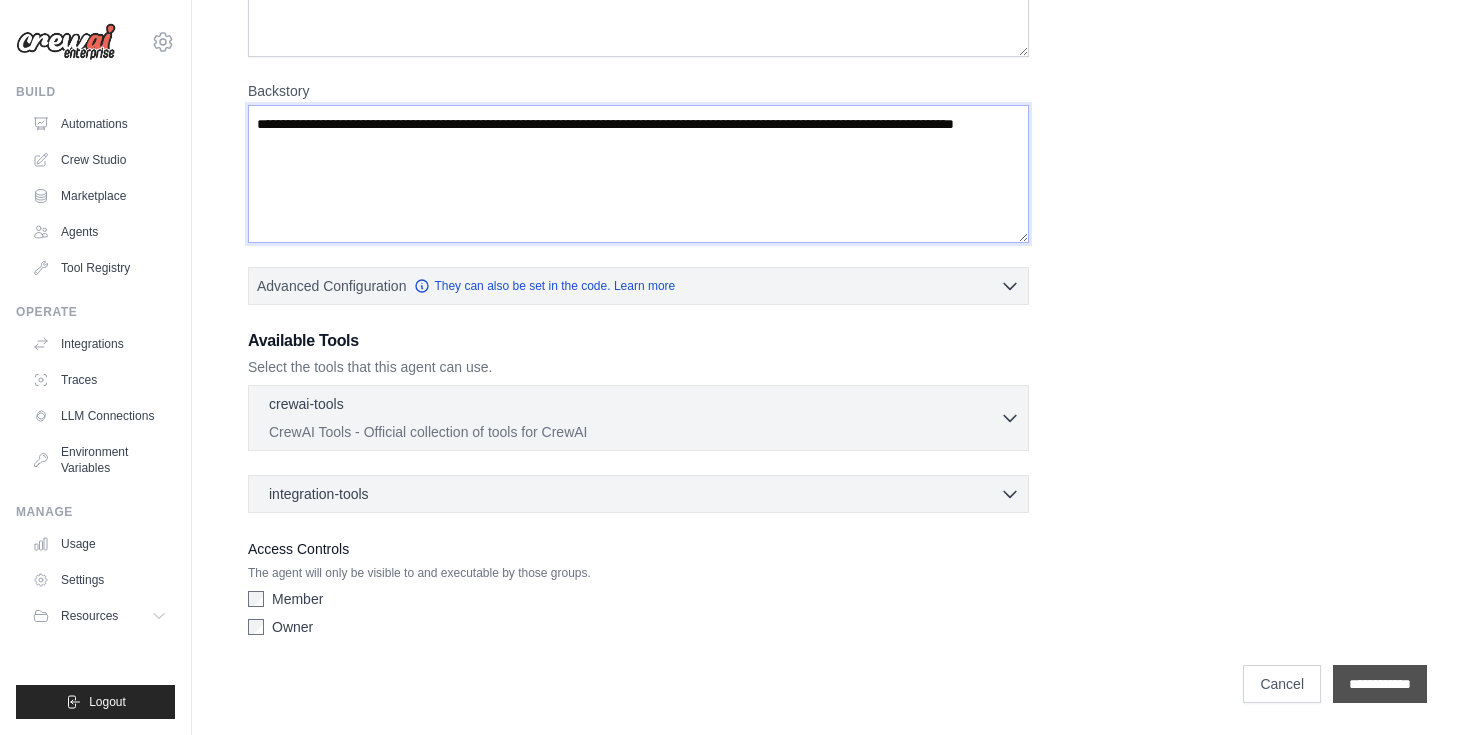 type on "**********" 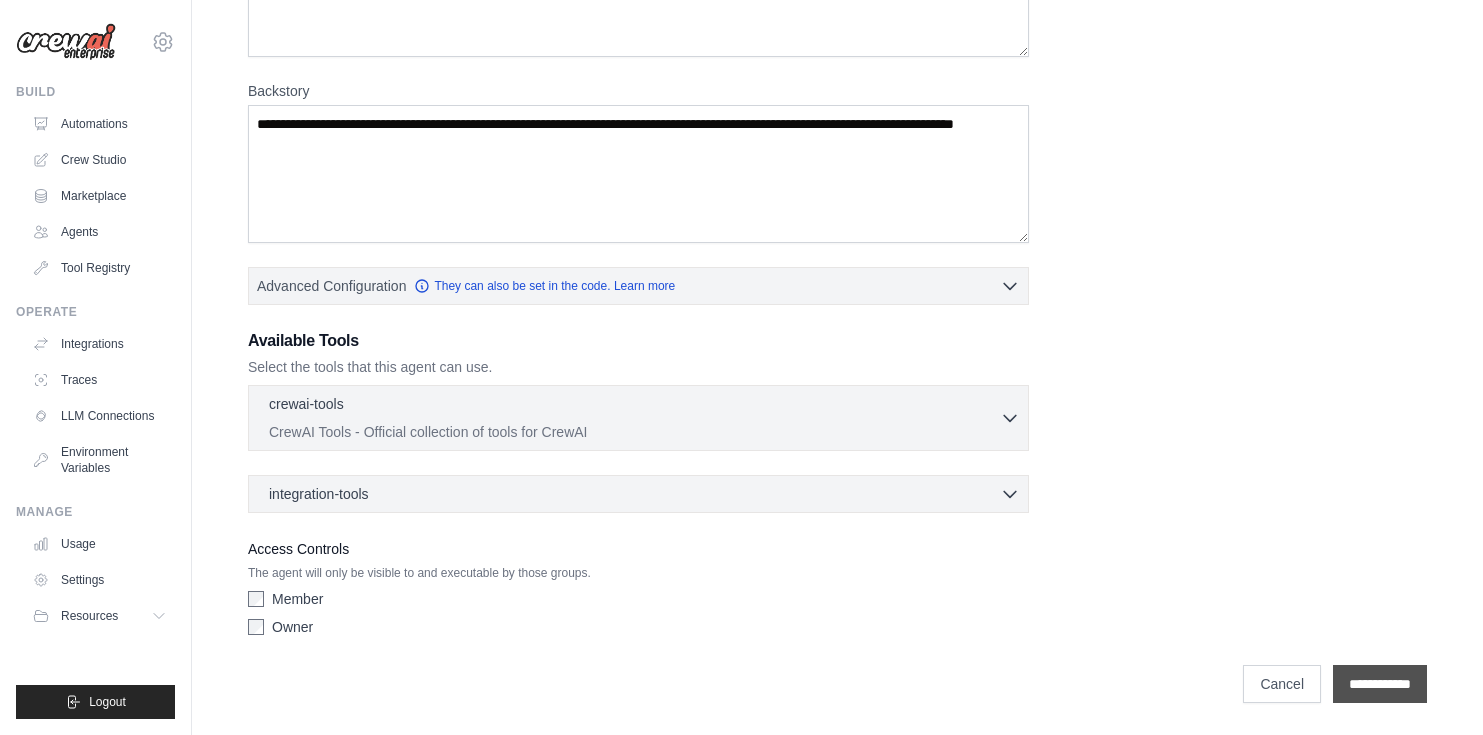 click on "**********" at bounding box center [1380, 684] 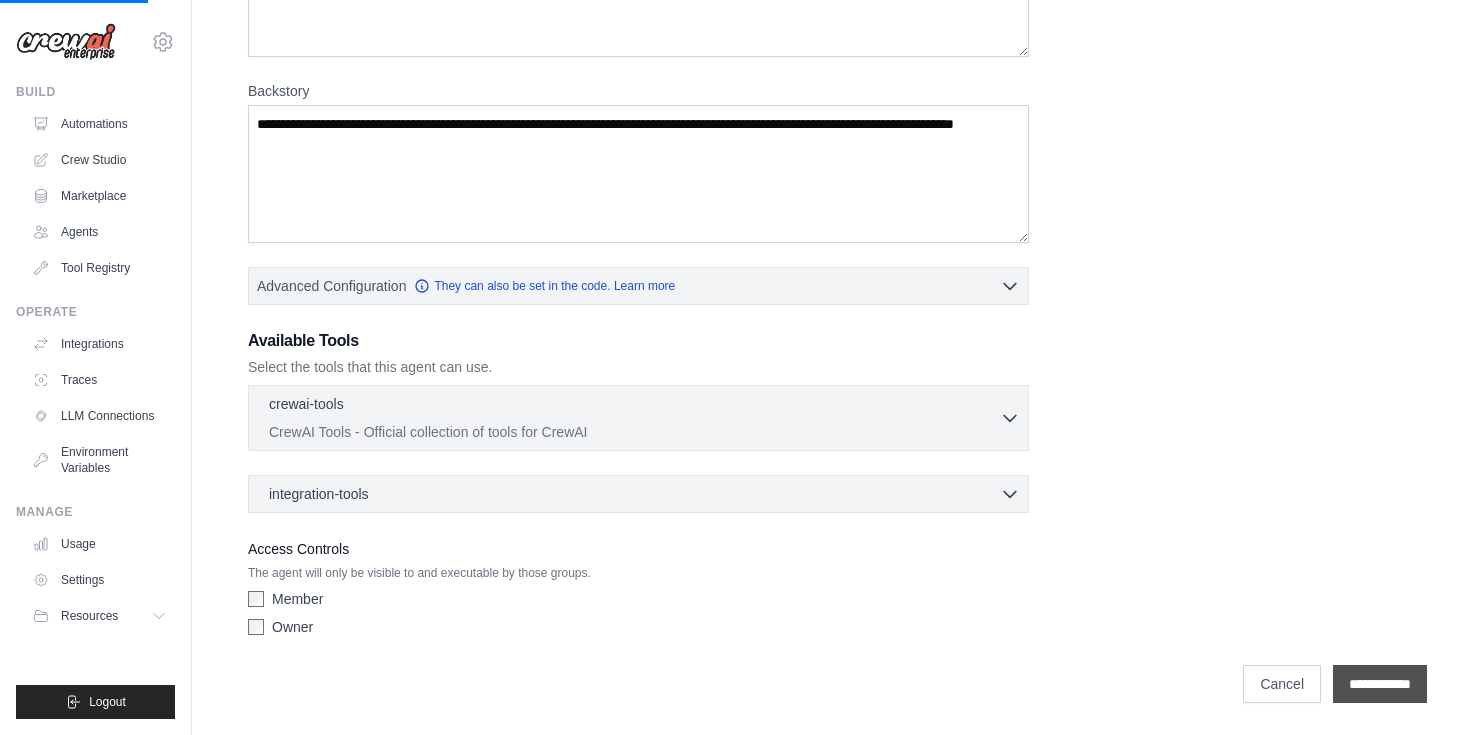 scroll, scrollTop: 0, scrollLeft: 0, axis: both 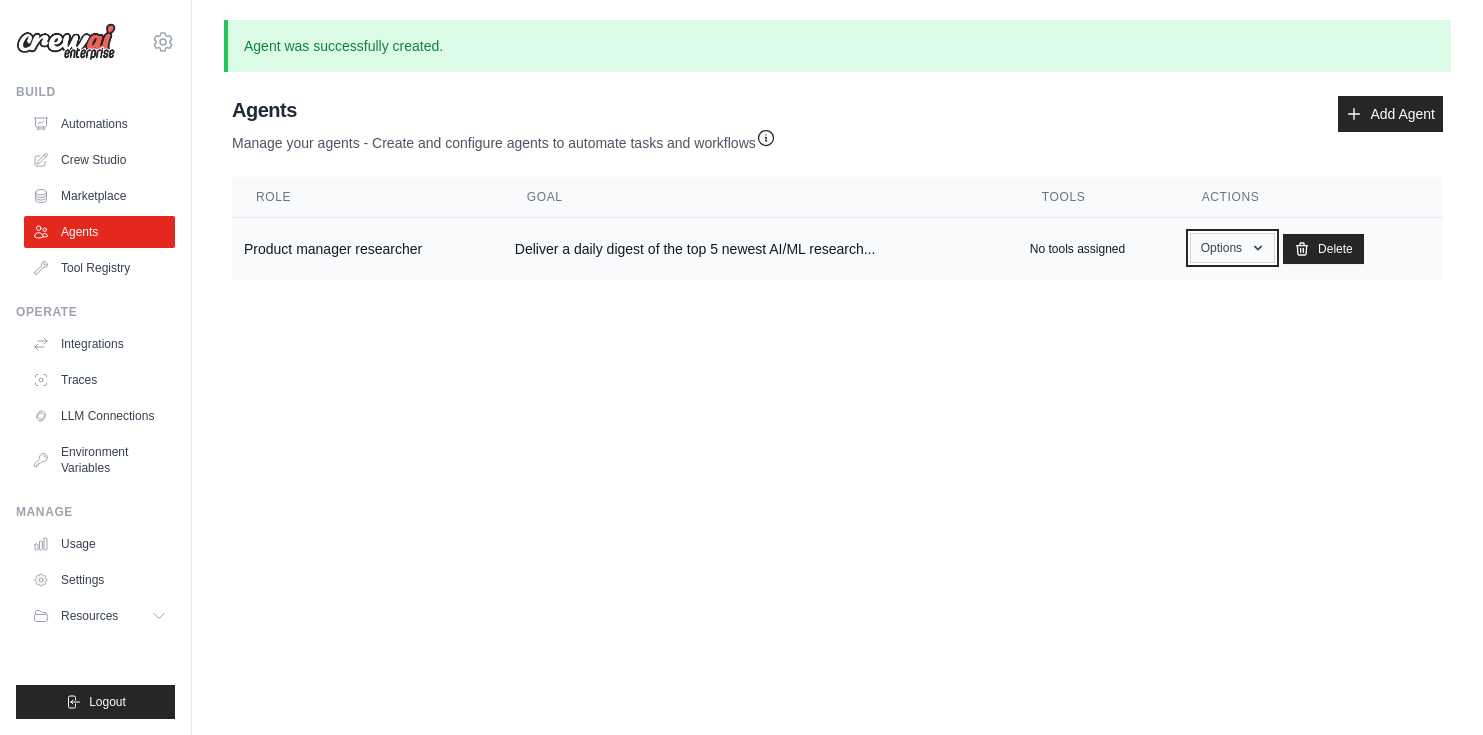 click 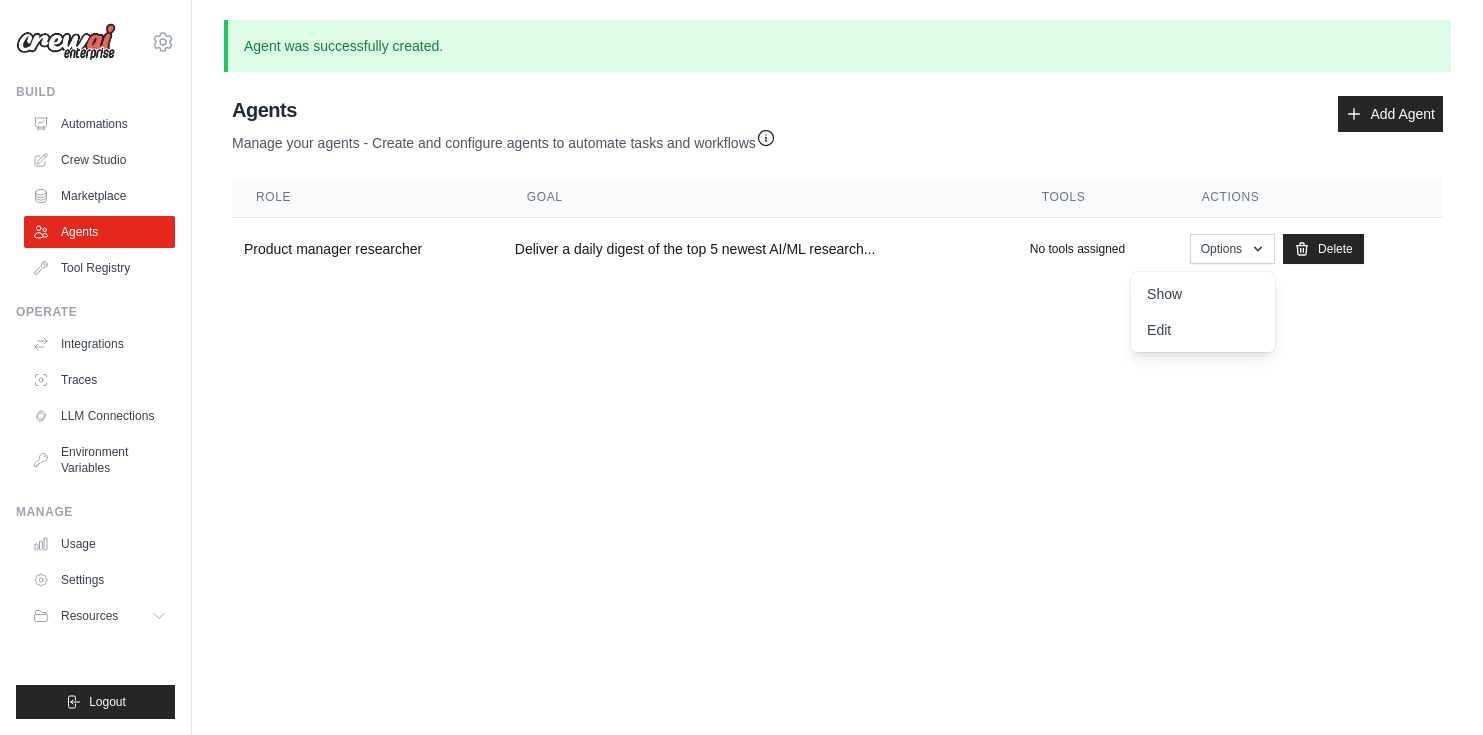 click on "umesh.sutapa@gmail.com
Settings
Build
Automations
Crew Studio" at bounding box center (741, 367) 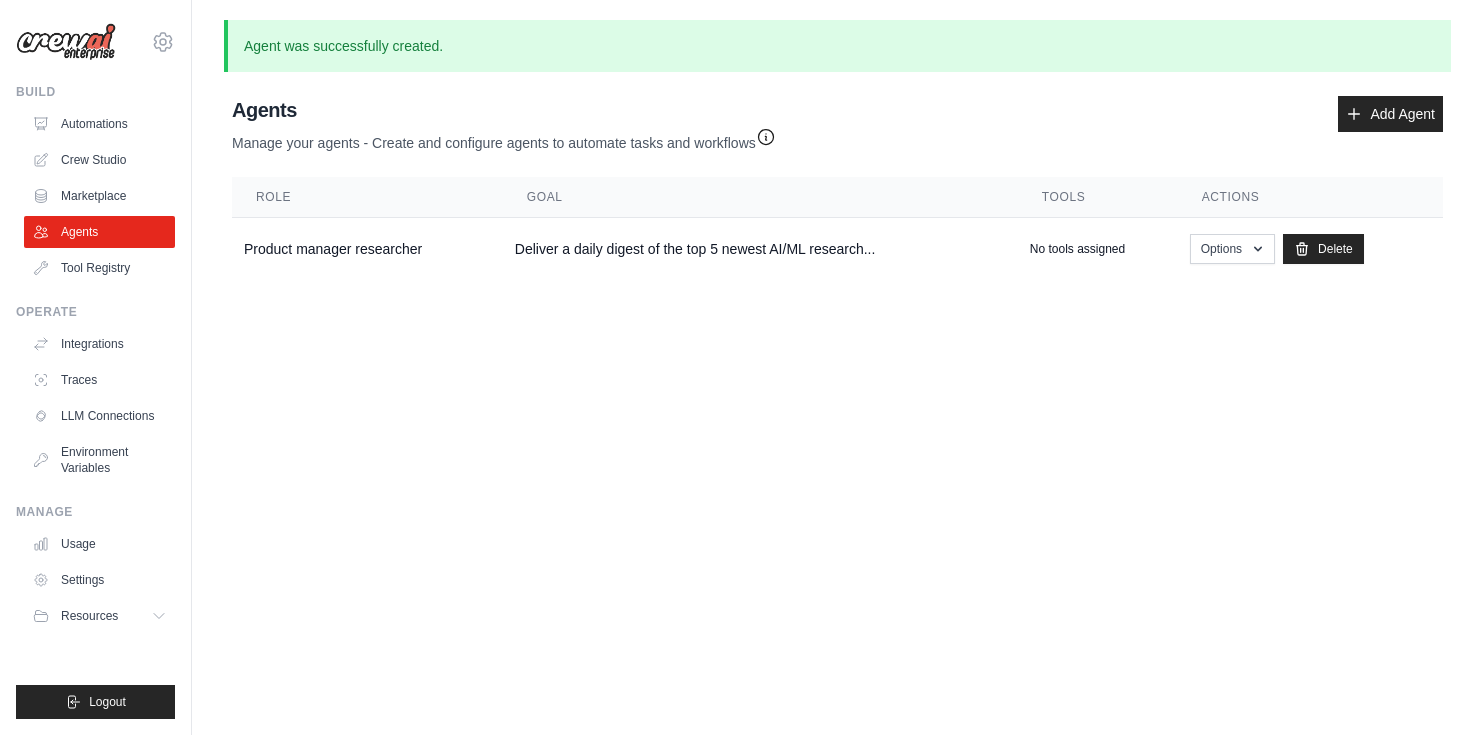 click 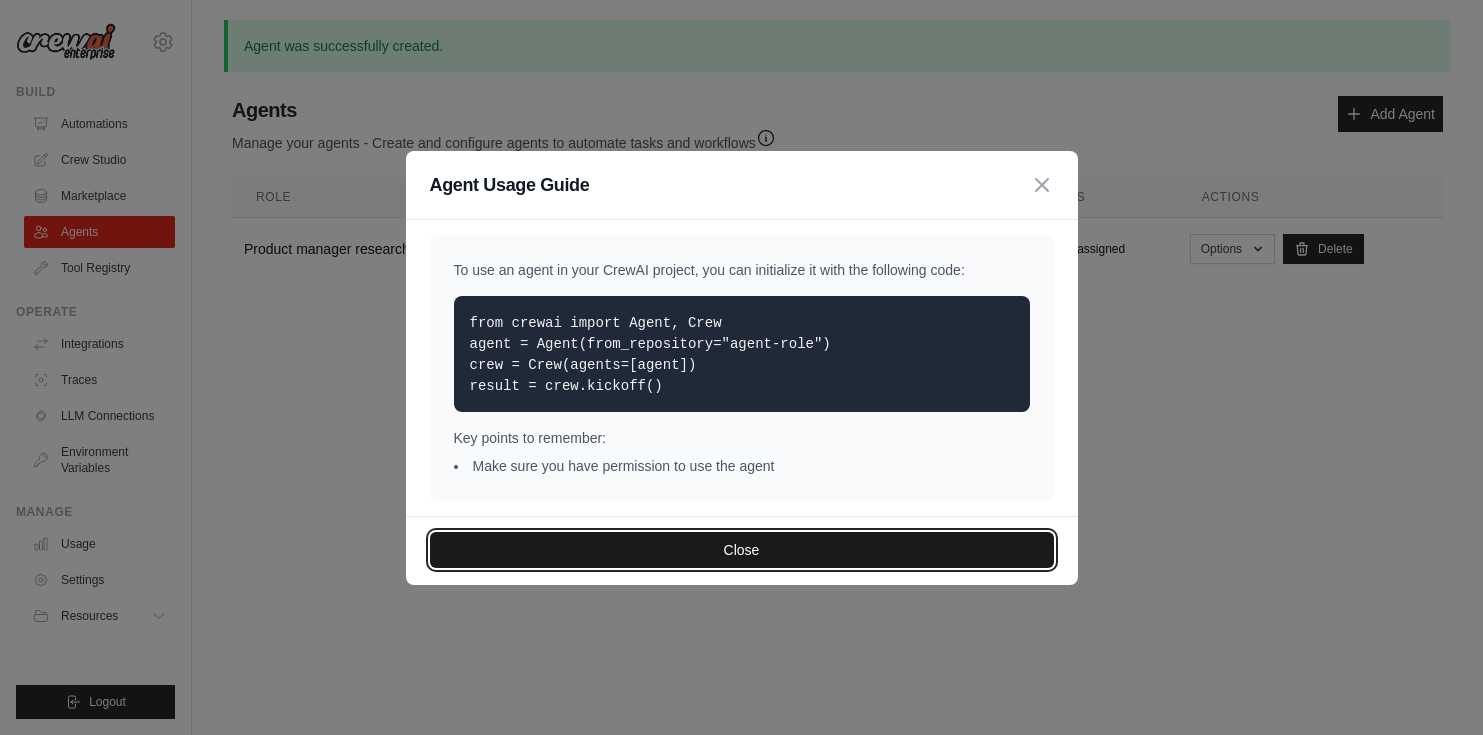 click on "Close" at bounding box center [742, 550] 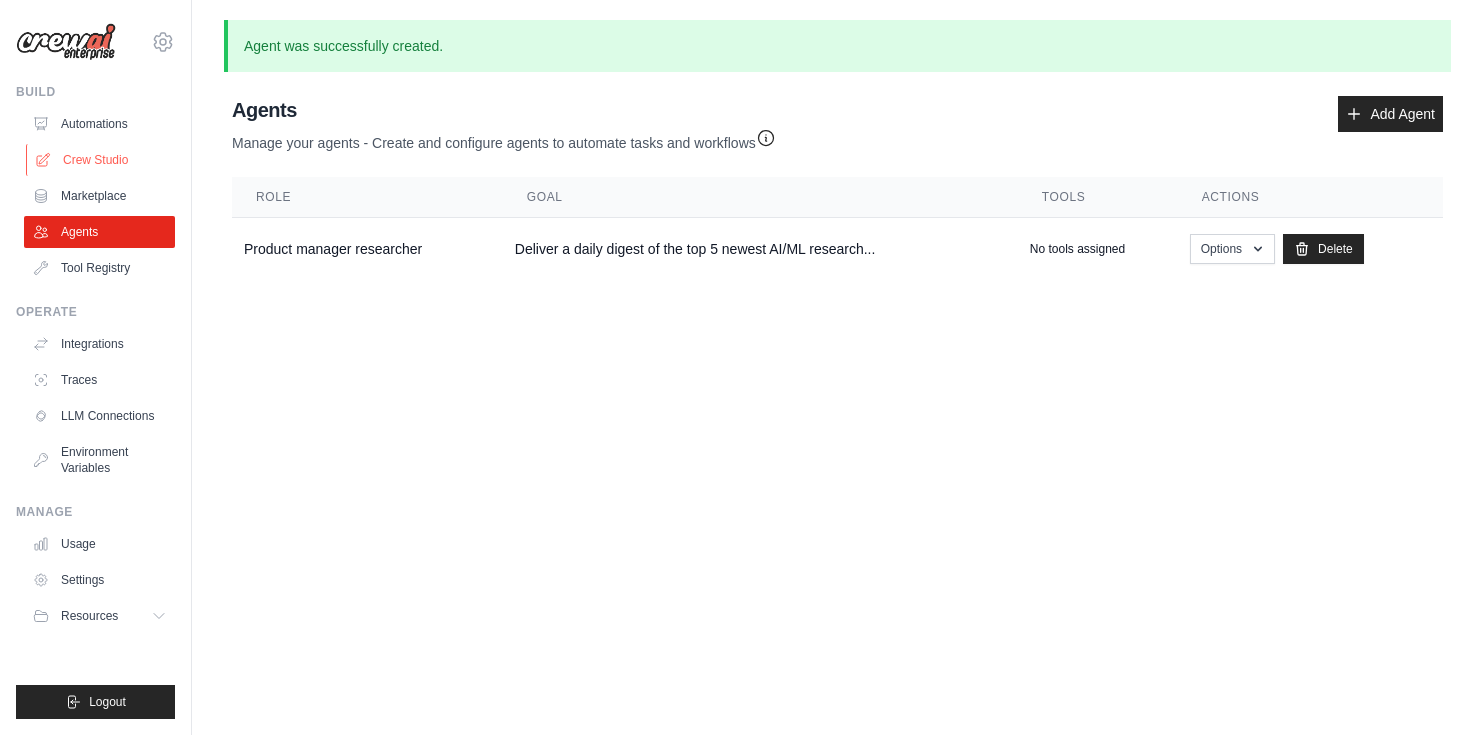 click on "Crew Studio" at bounding box center [101, 160] 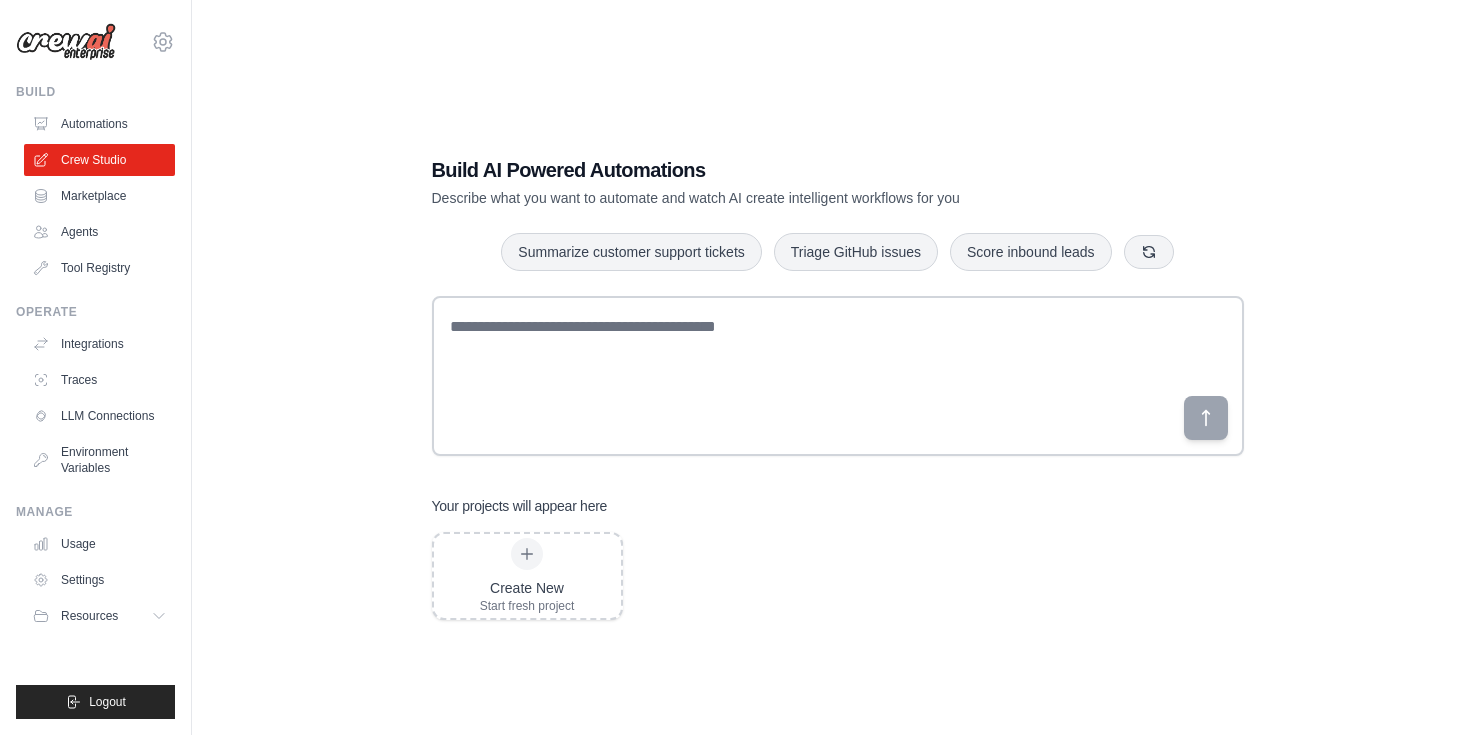 scroll, scrollTop: 0, scrollLeft: 0, axis: both 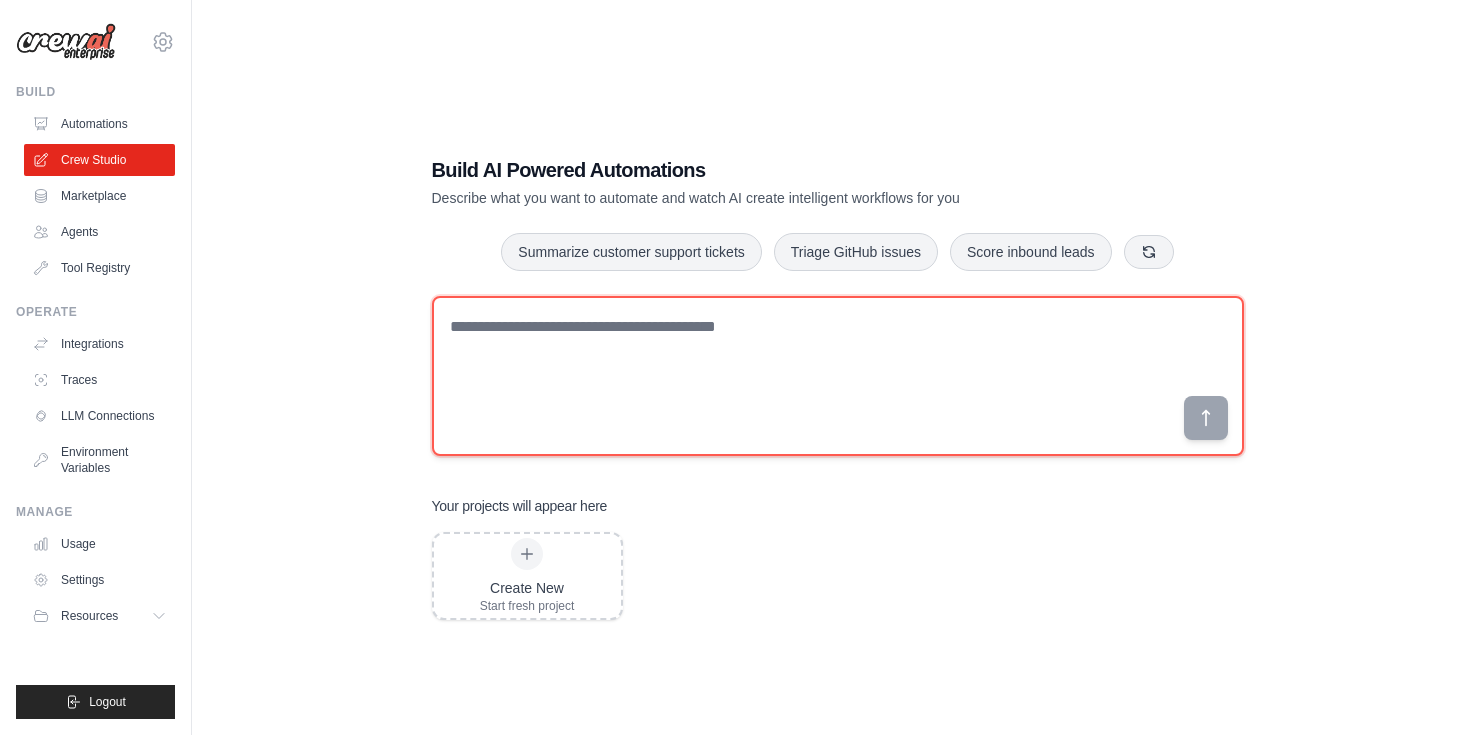 click at bounding box center [838, 376] 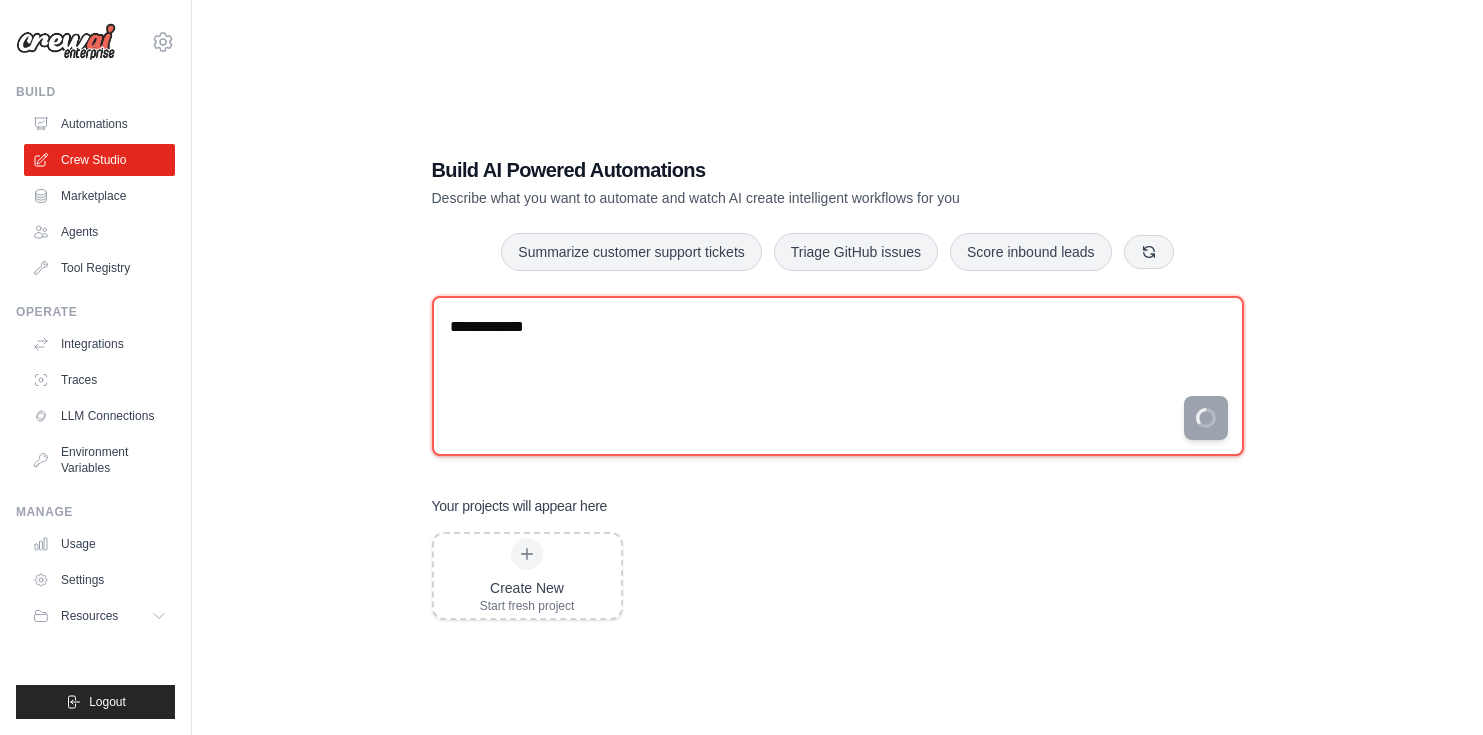 type on "**********" 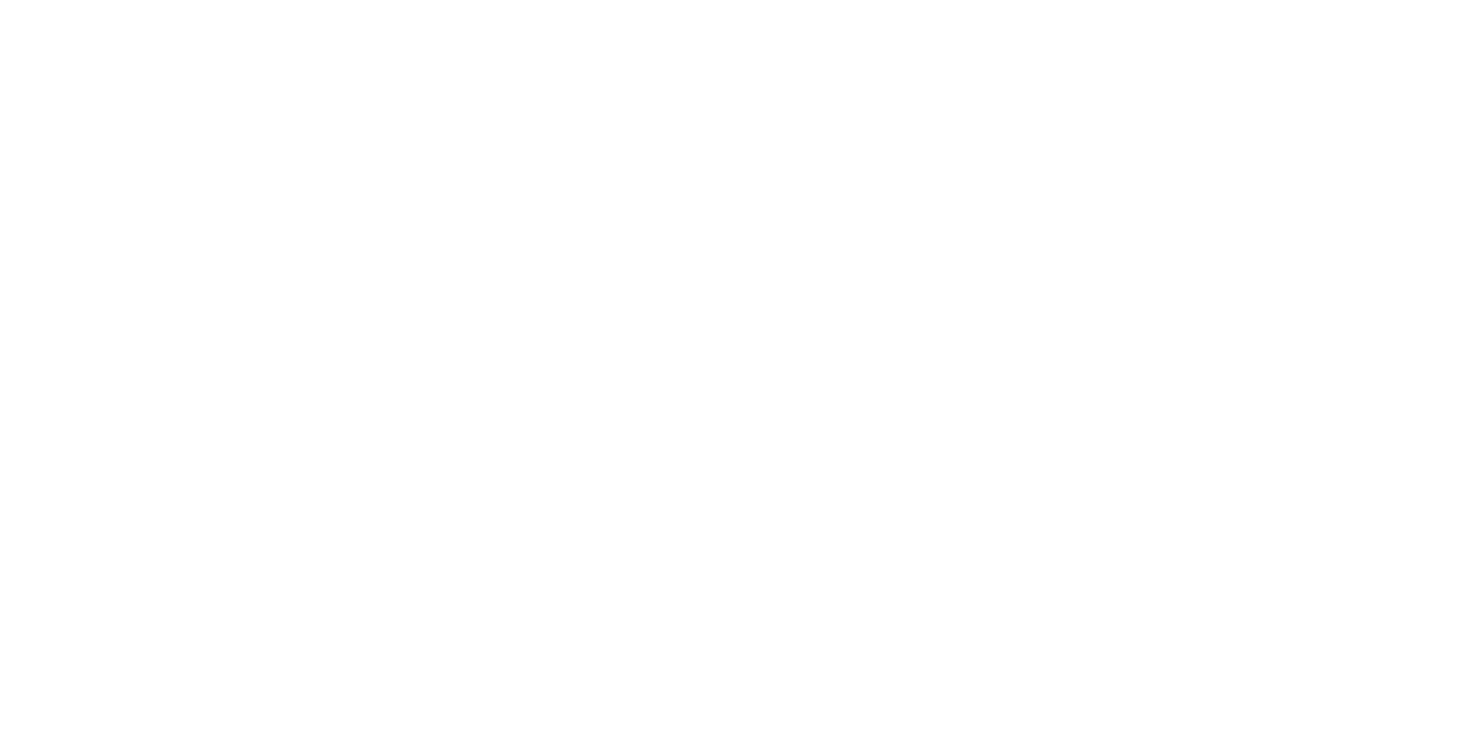 scroll, scrollTop: 0, scrollLeft: 0, axis: both 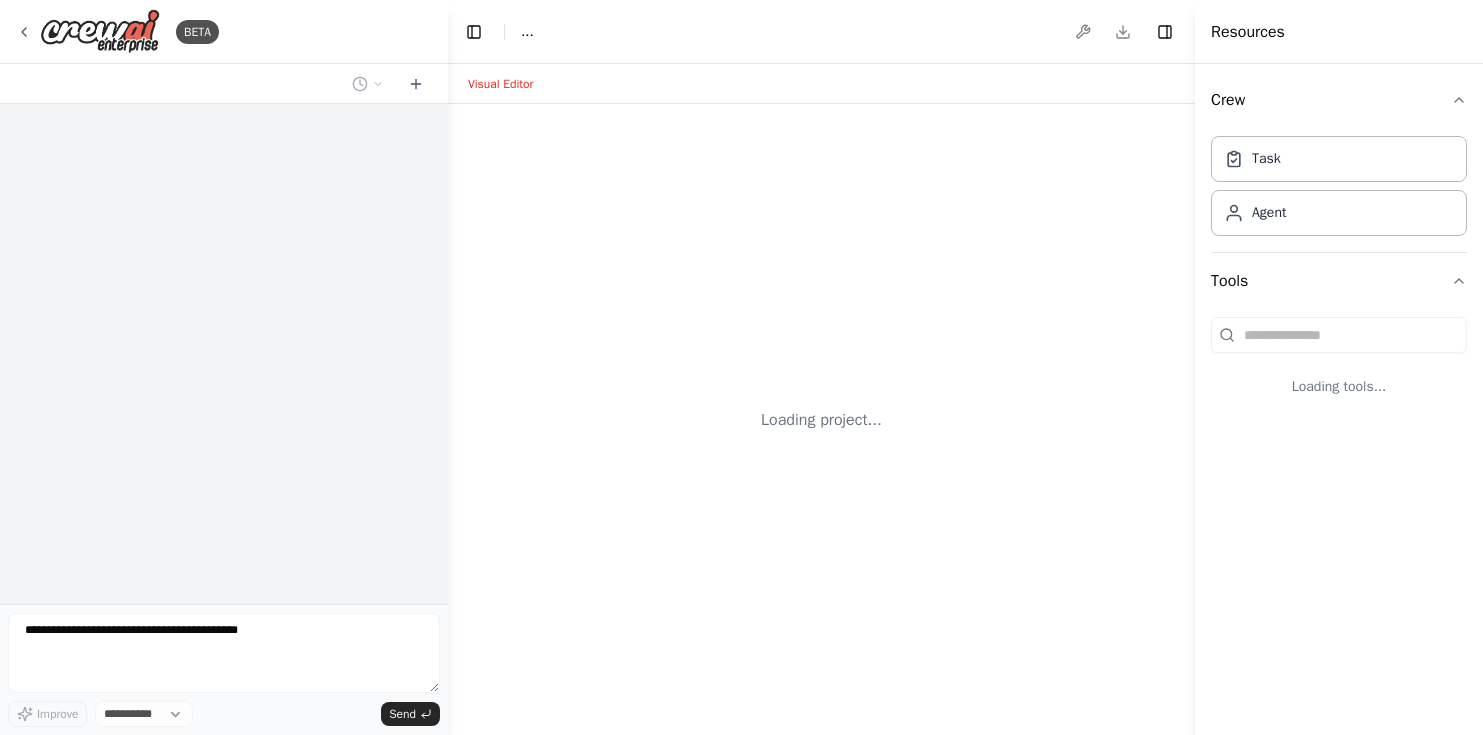 select on "****" 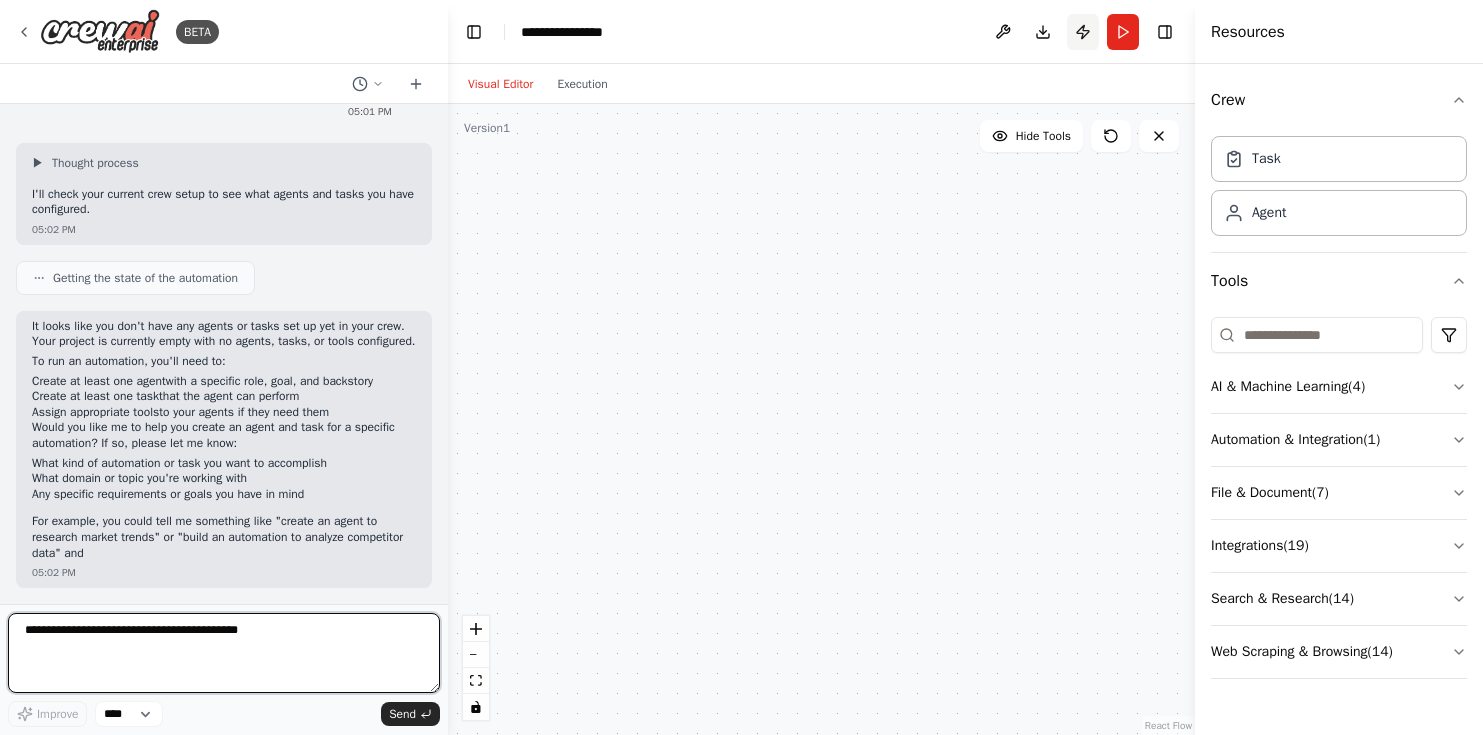 scroll, scrollTop: 59, scrollLeft: 0, axis: vertical 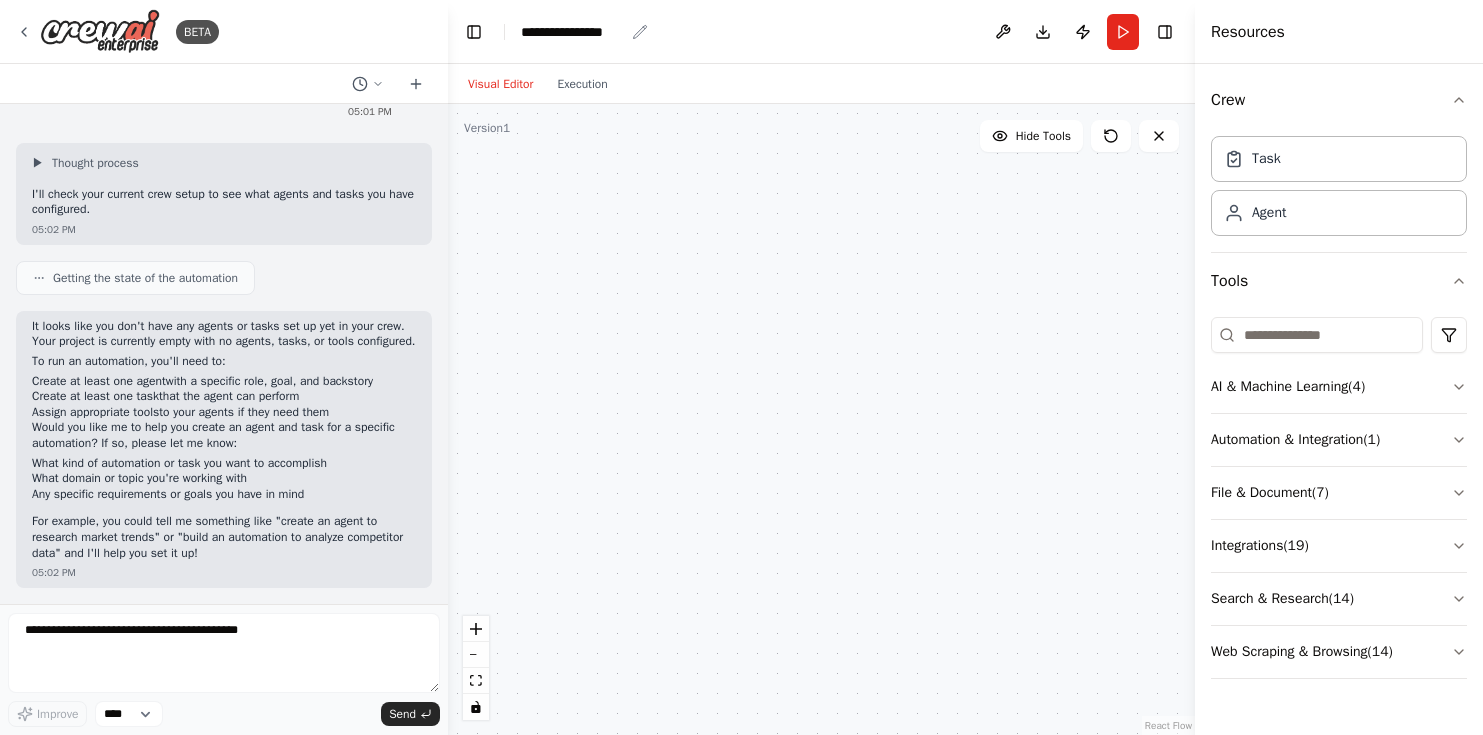 click 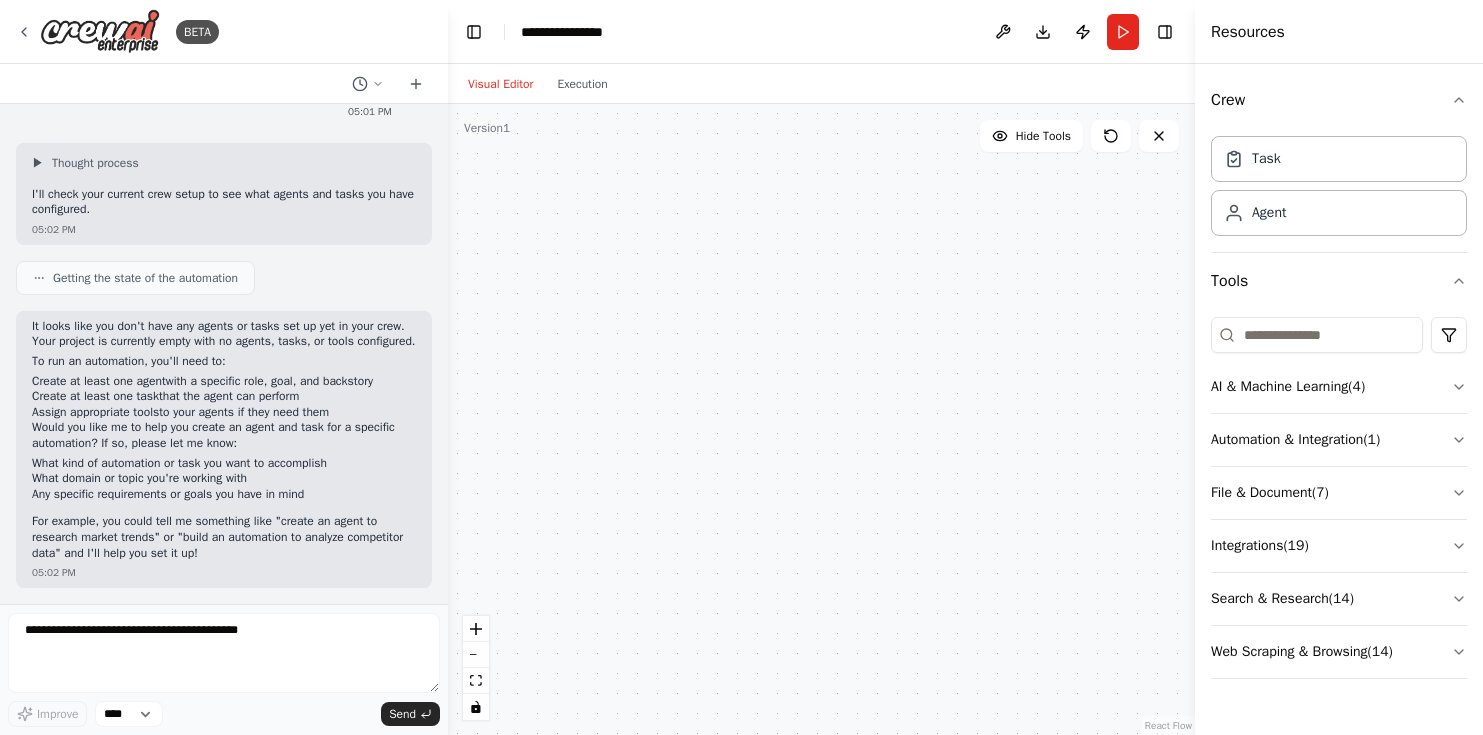 click on "**********" at bounding box center (596, 32) 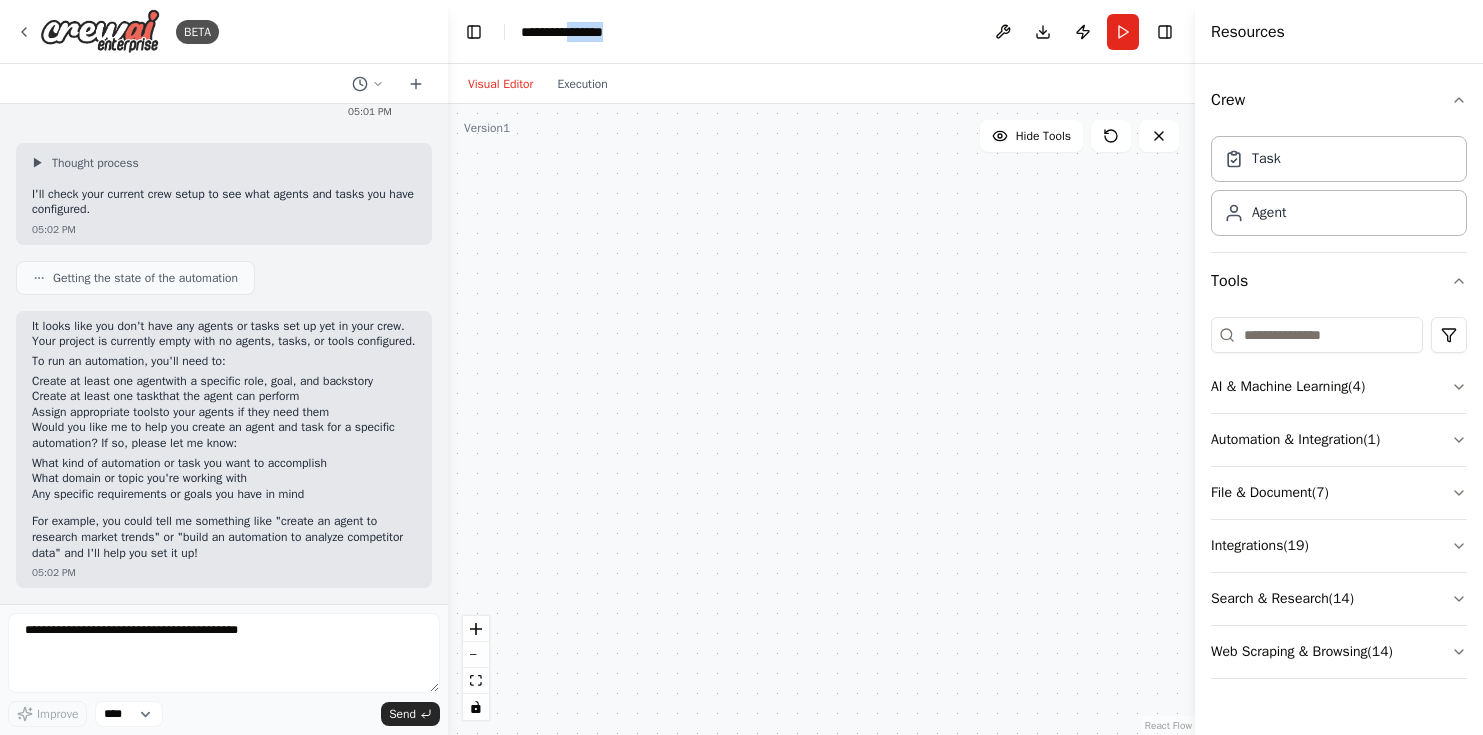 click on "**********" at bounding box center [596, 32] 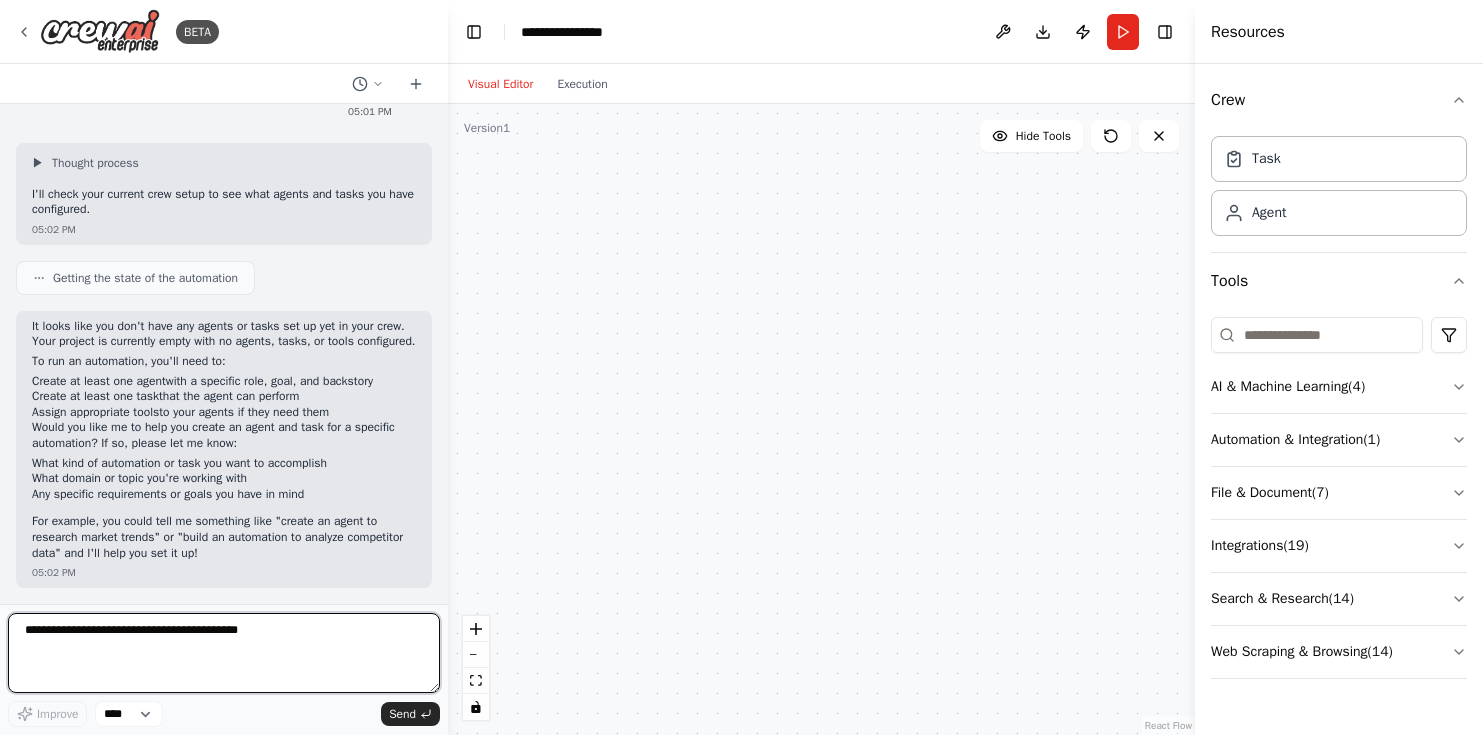 click at bounding box center (224, 653) 